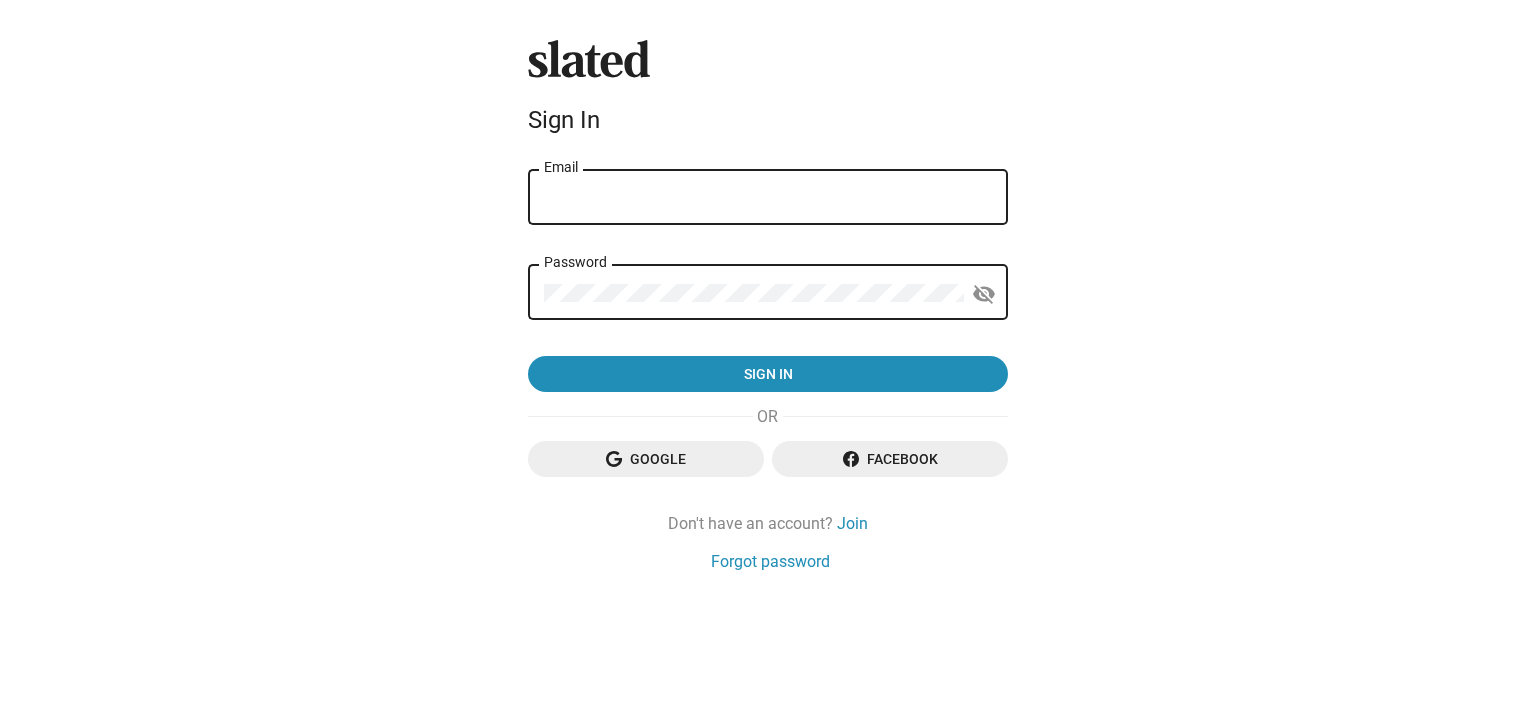 scroll, scrollTop: 0, scrollLeft: 0, axis: both 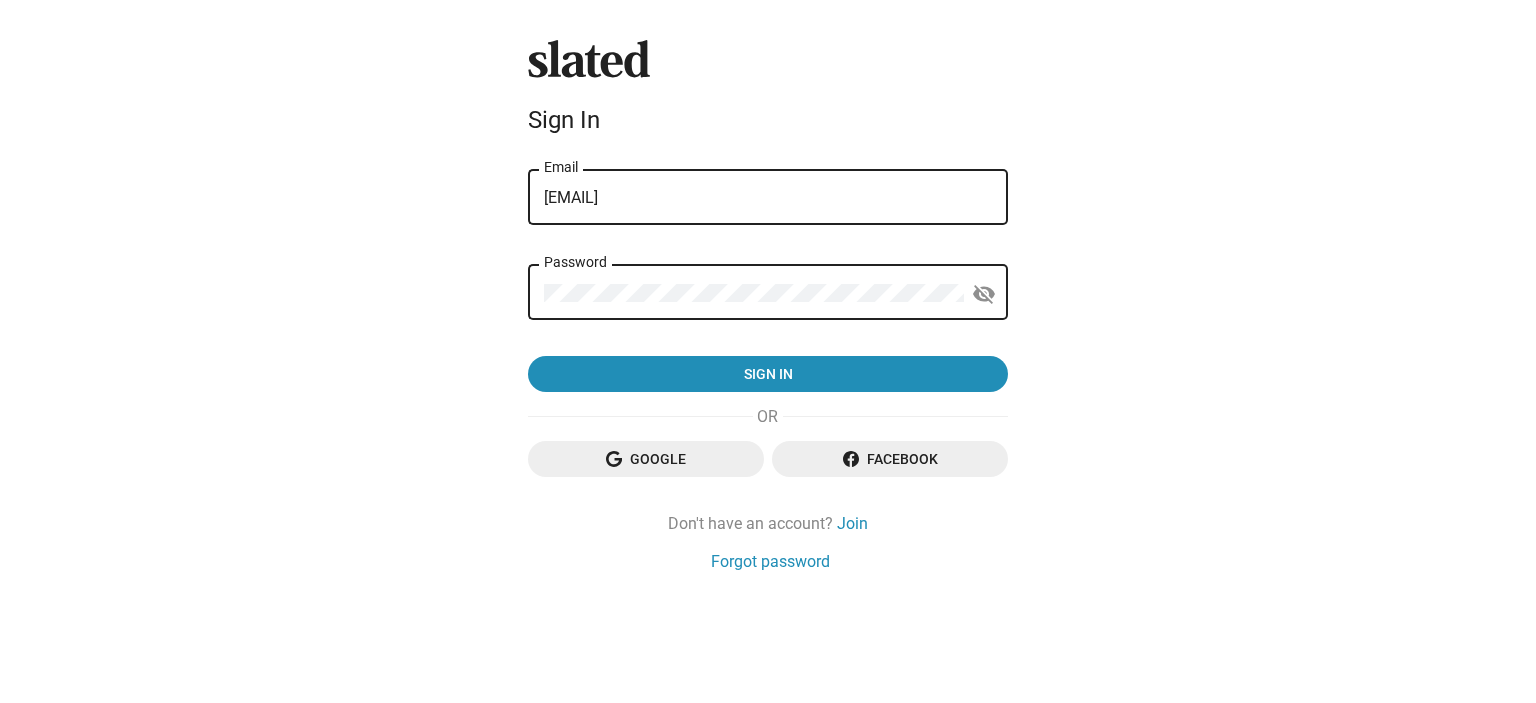 click on "Sign in" at bounding box center [768, 374] 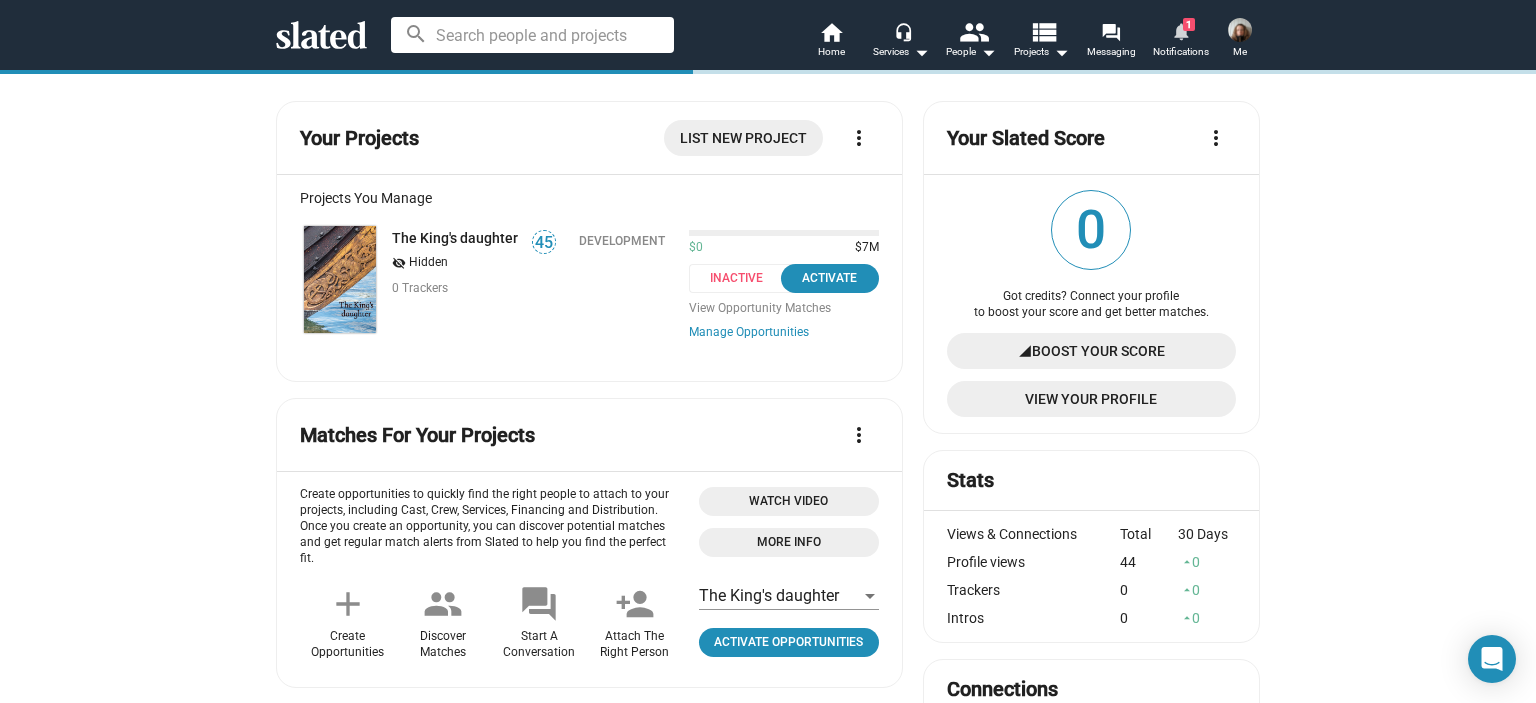click on "notifications" at bounding box center [1180, 30] 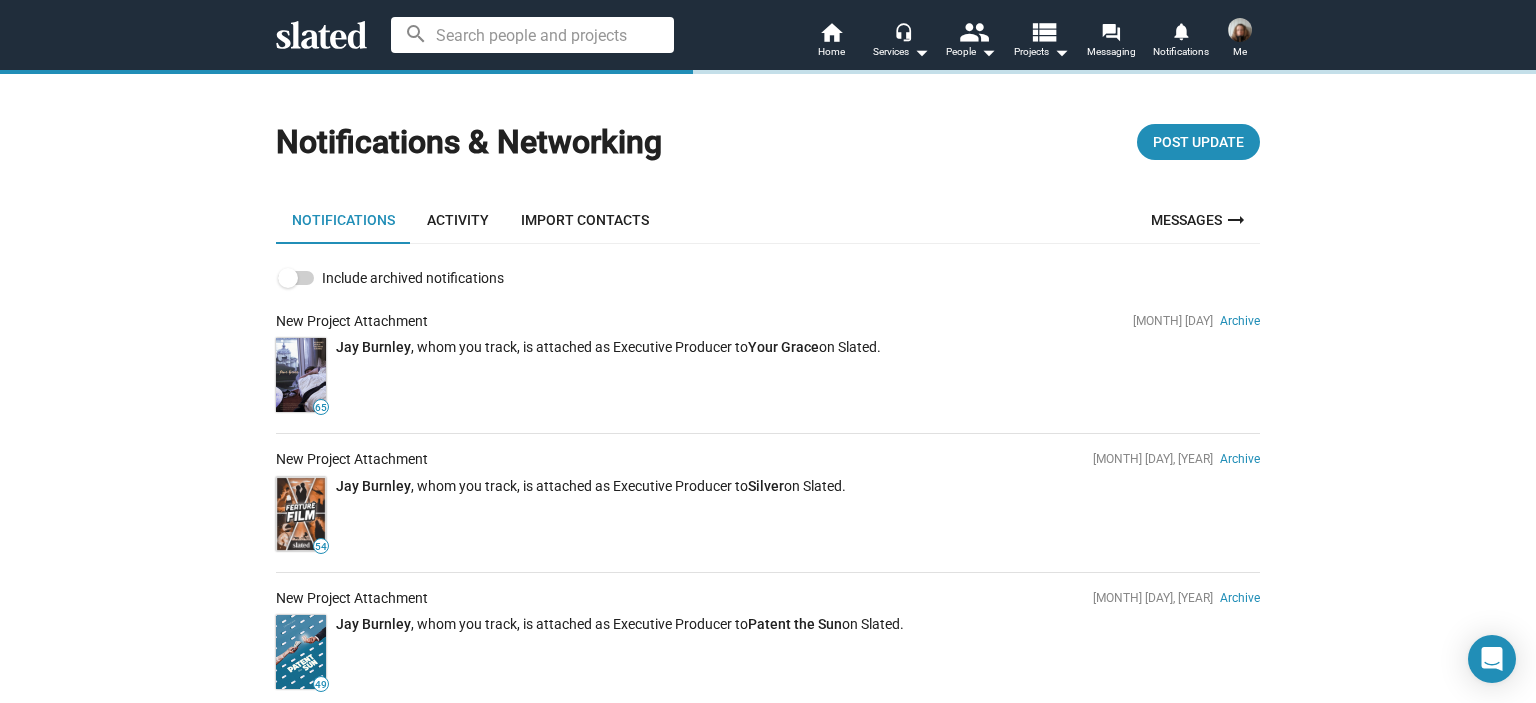 click at bounding box center [1240, 30] 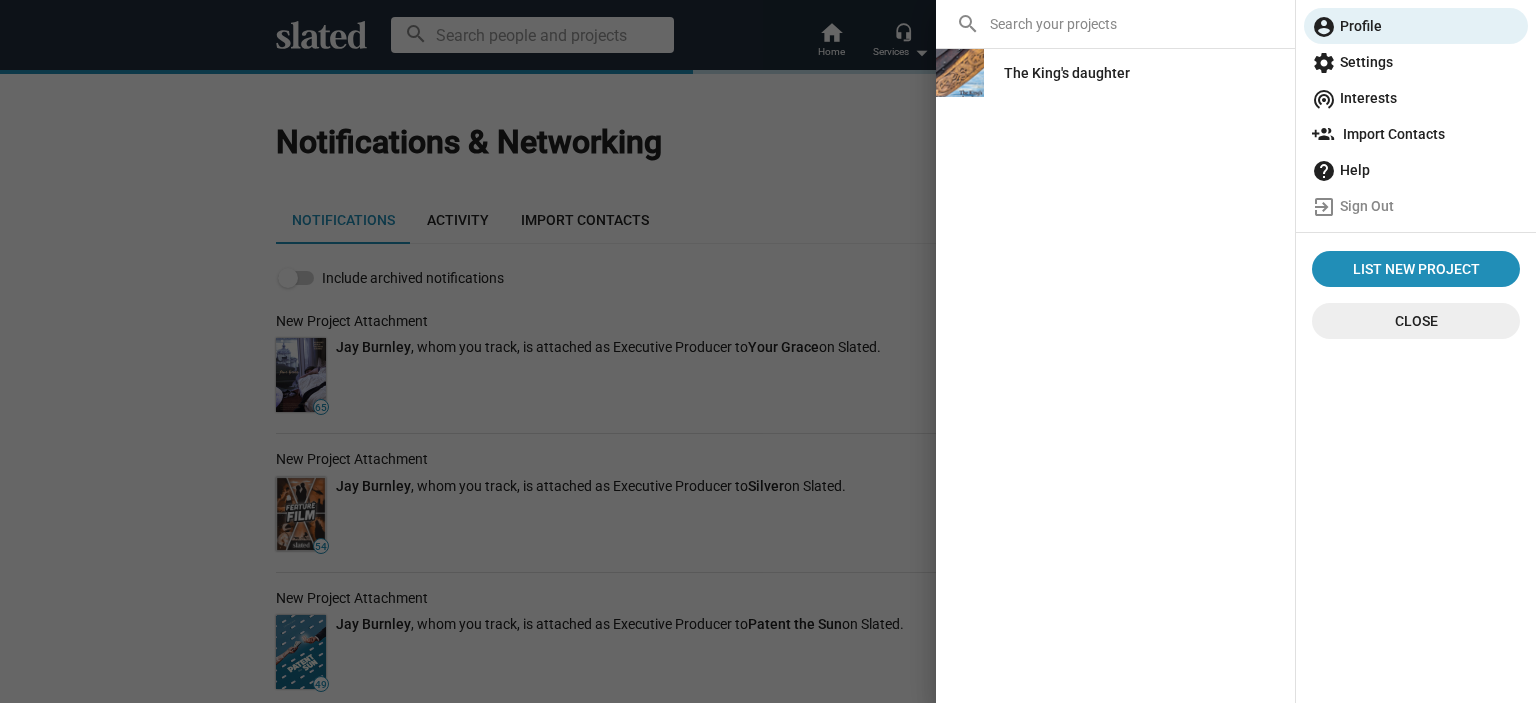 click on "settings  Settings" at bounding box center [1416, 62] 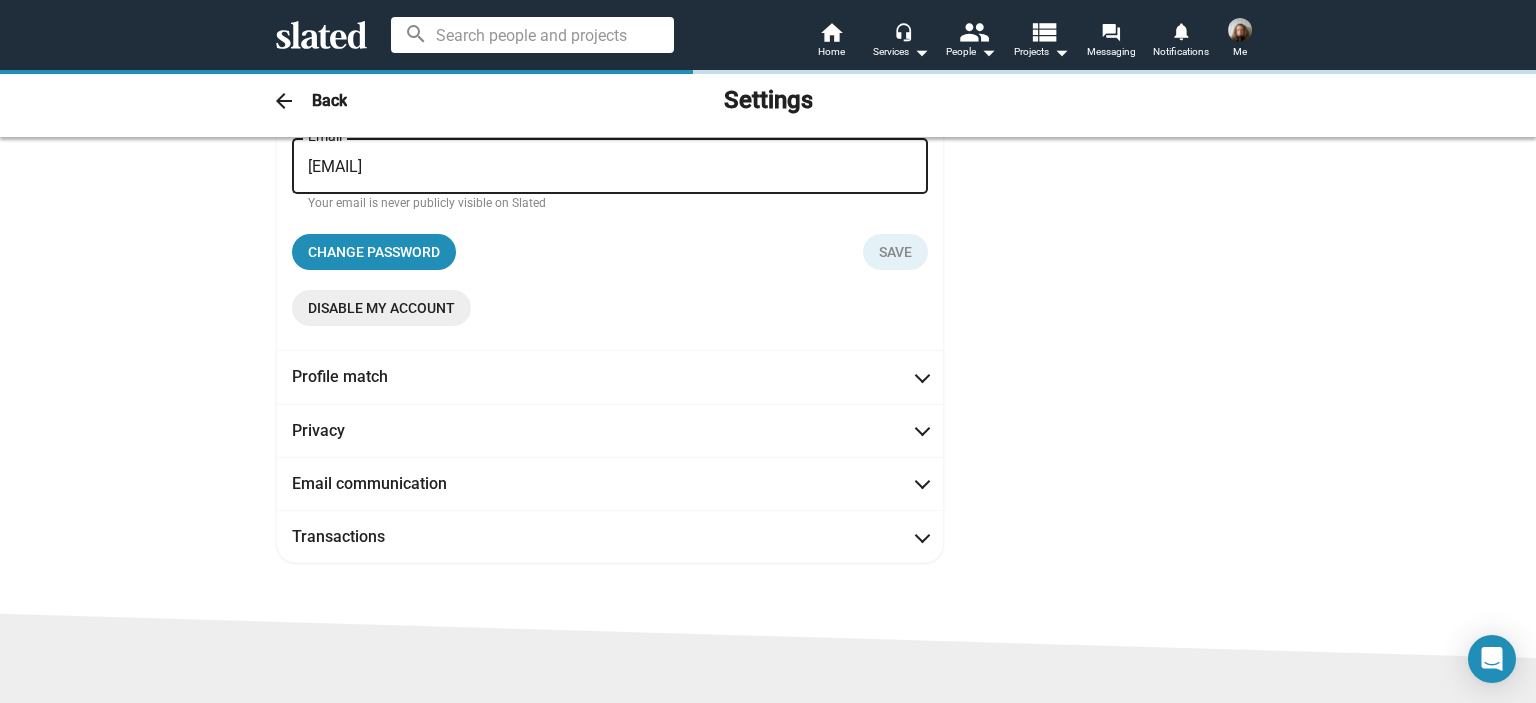 scroll, scrollTop: 300, scrollLeft: 0, axis: vertical 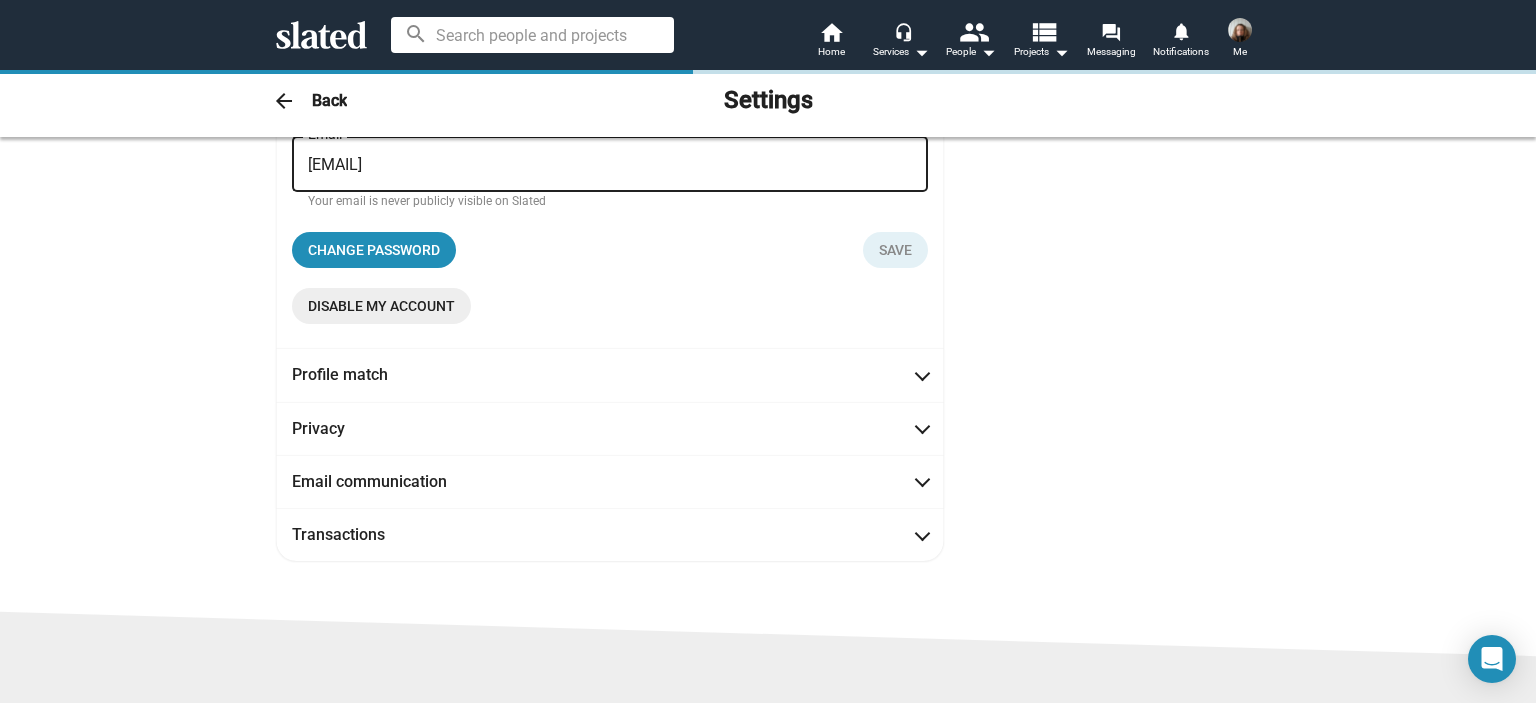 click at bounding box center (922, 480) 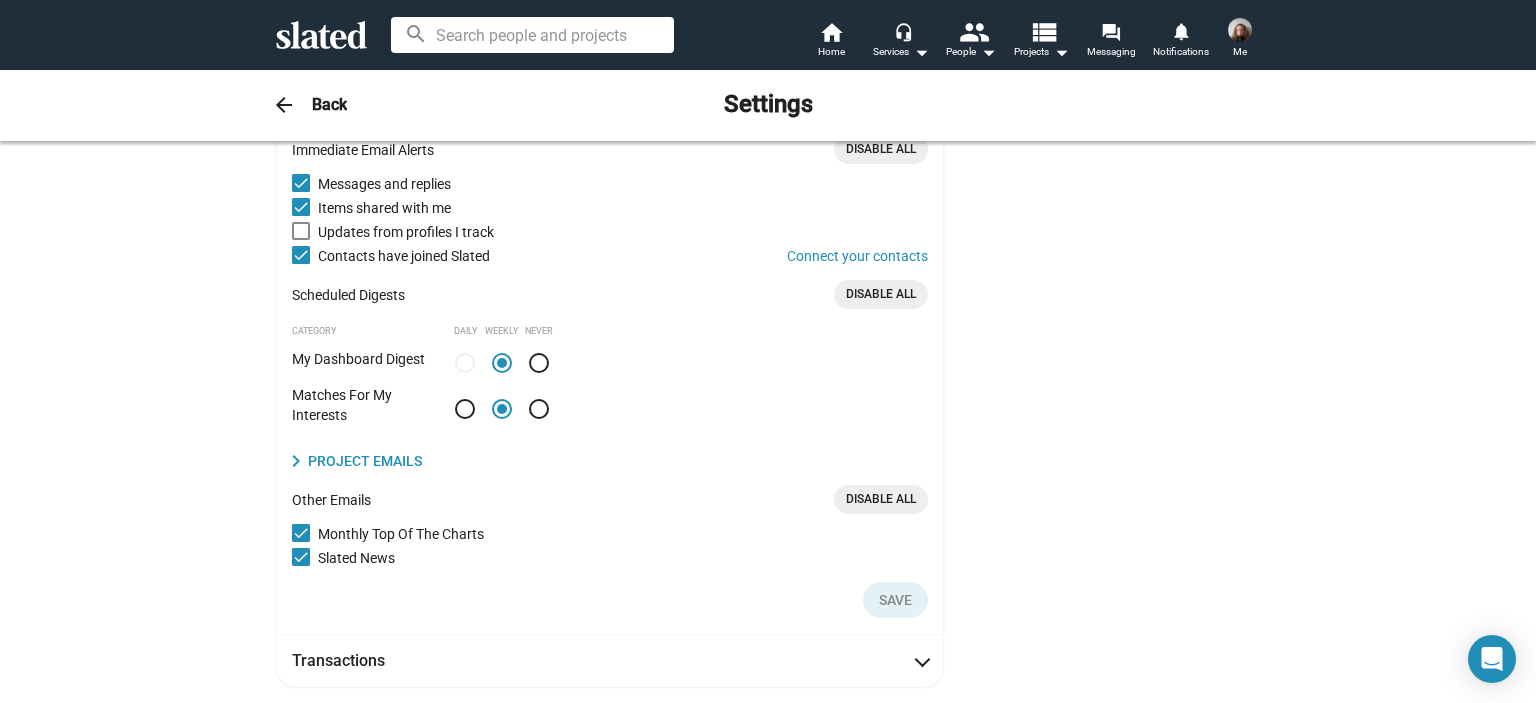 scroll, scrollTop: 351, scrollLeft: 0, axis: vertical 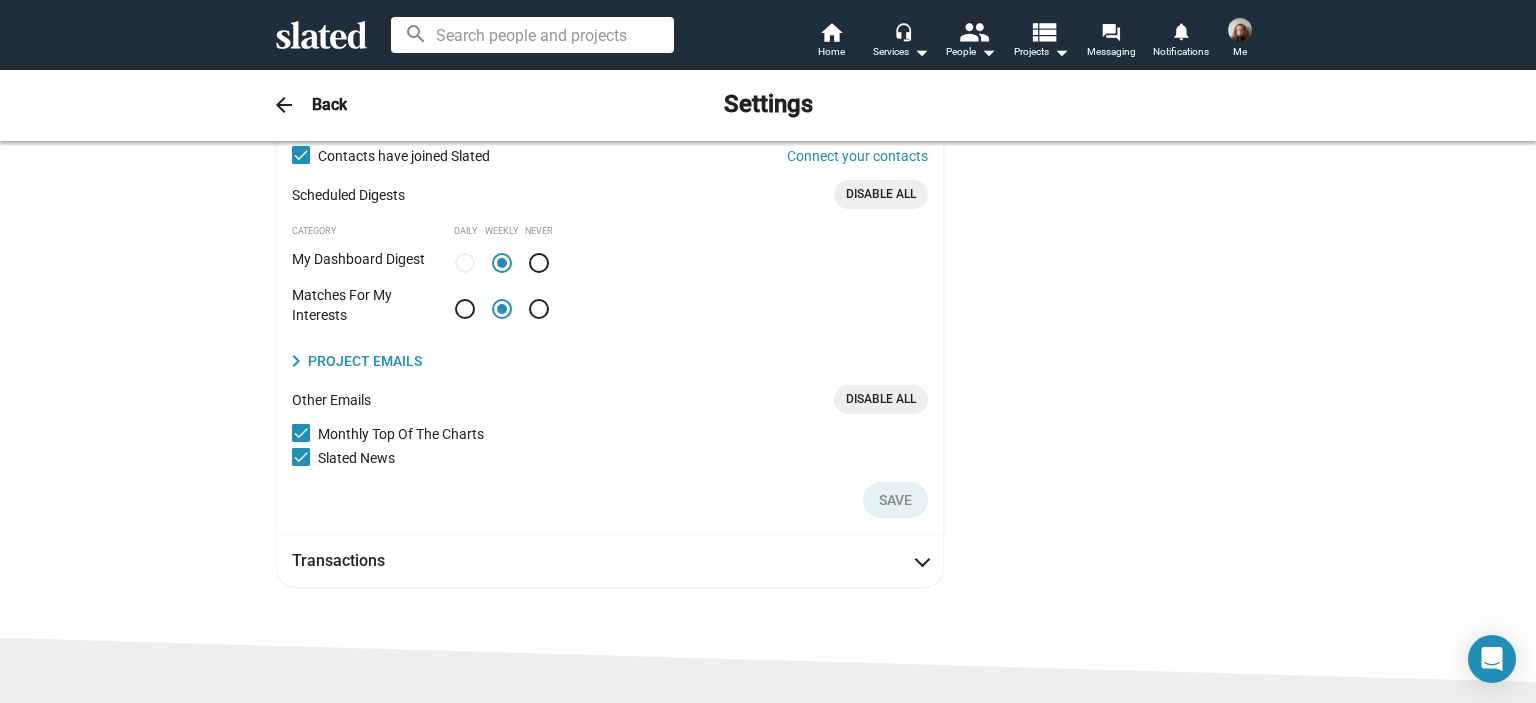 click on "chevron_right" at bounding box center [296, 361] 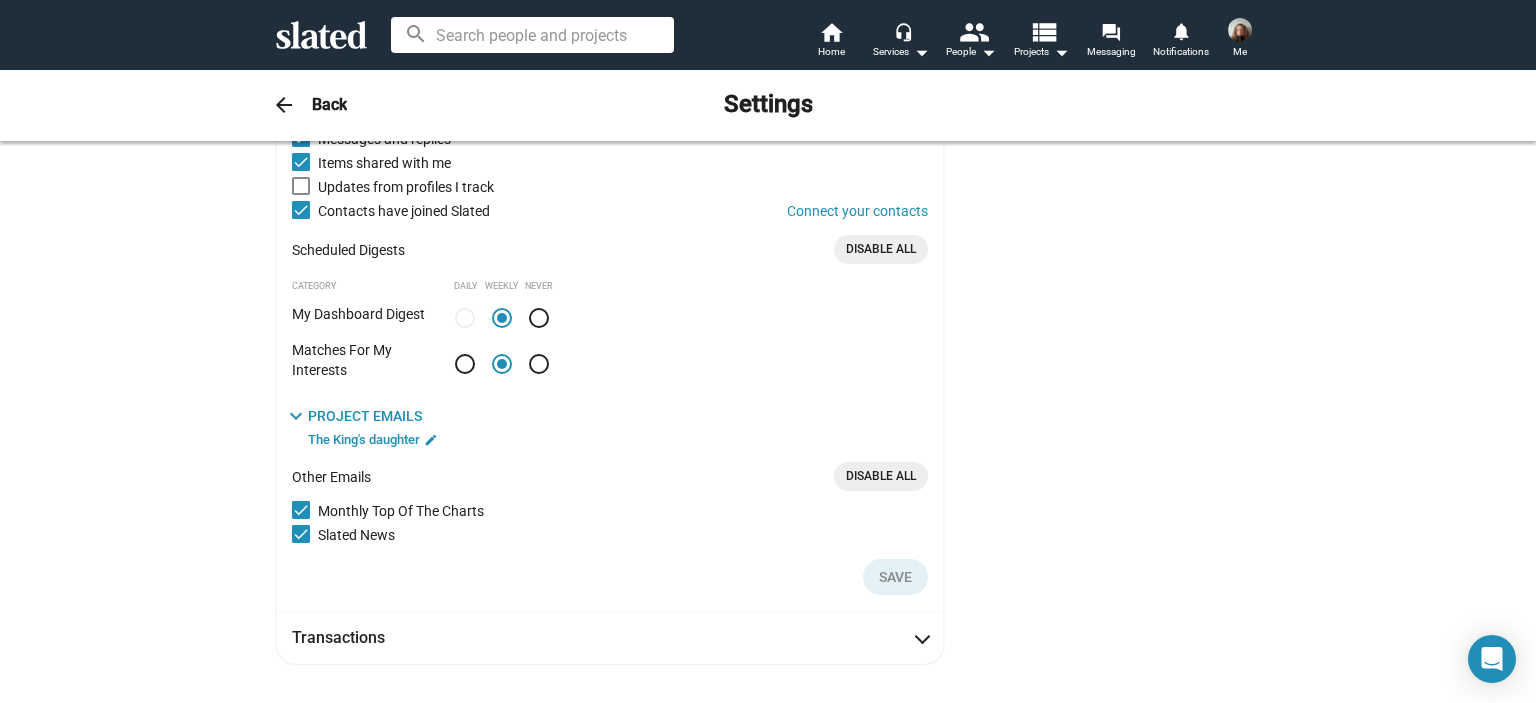 scroll, scrollTop: 251, scrollLeft: 0, axis: vertical 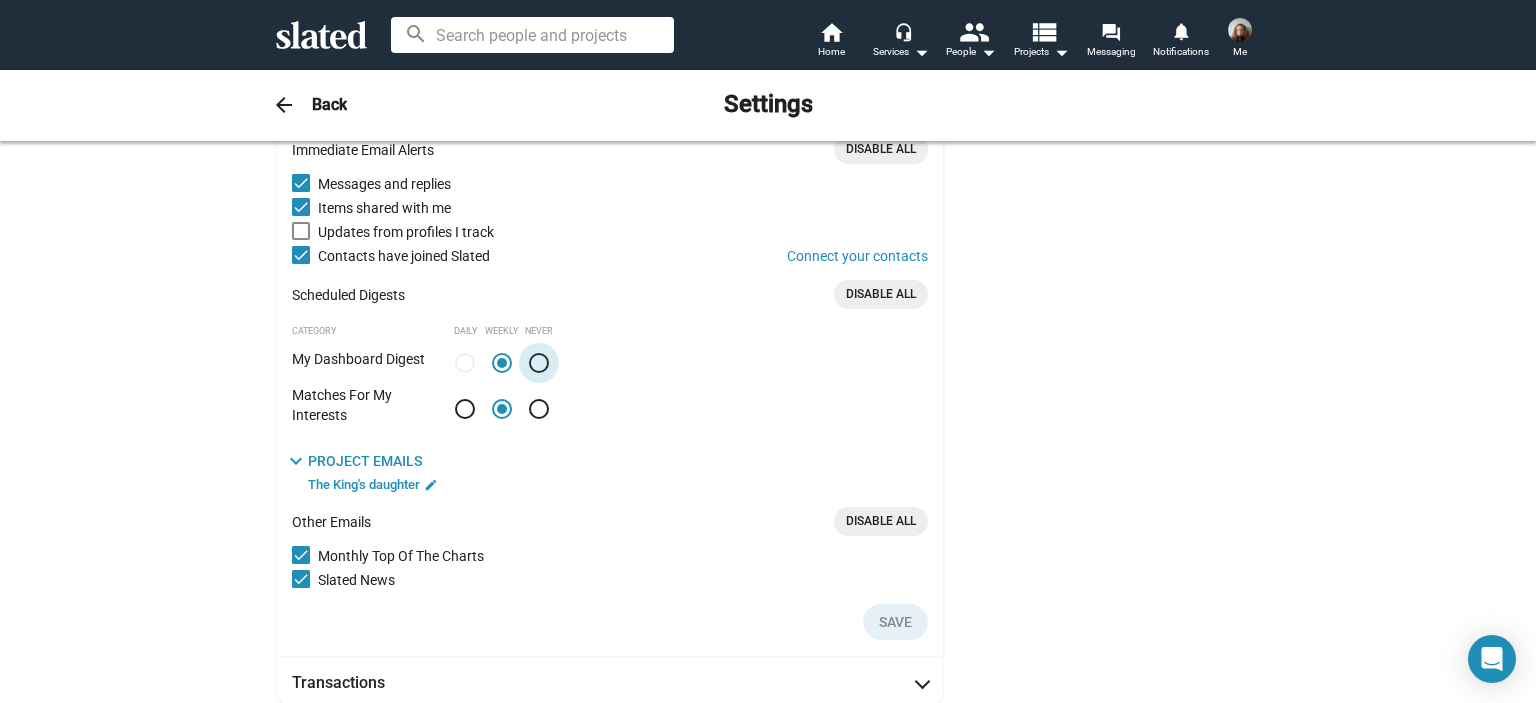 click at bounding box center [539, 363] 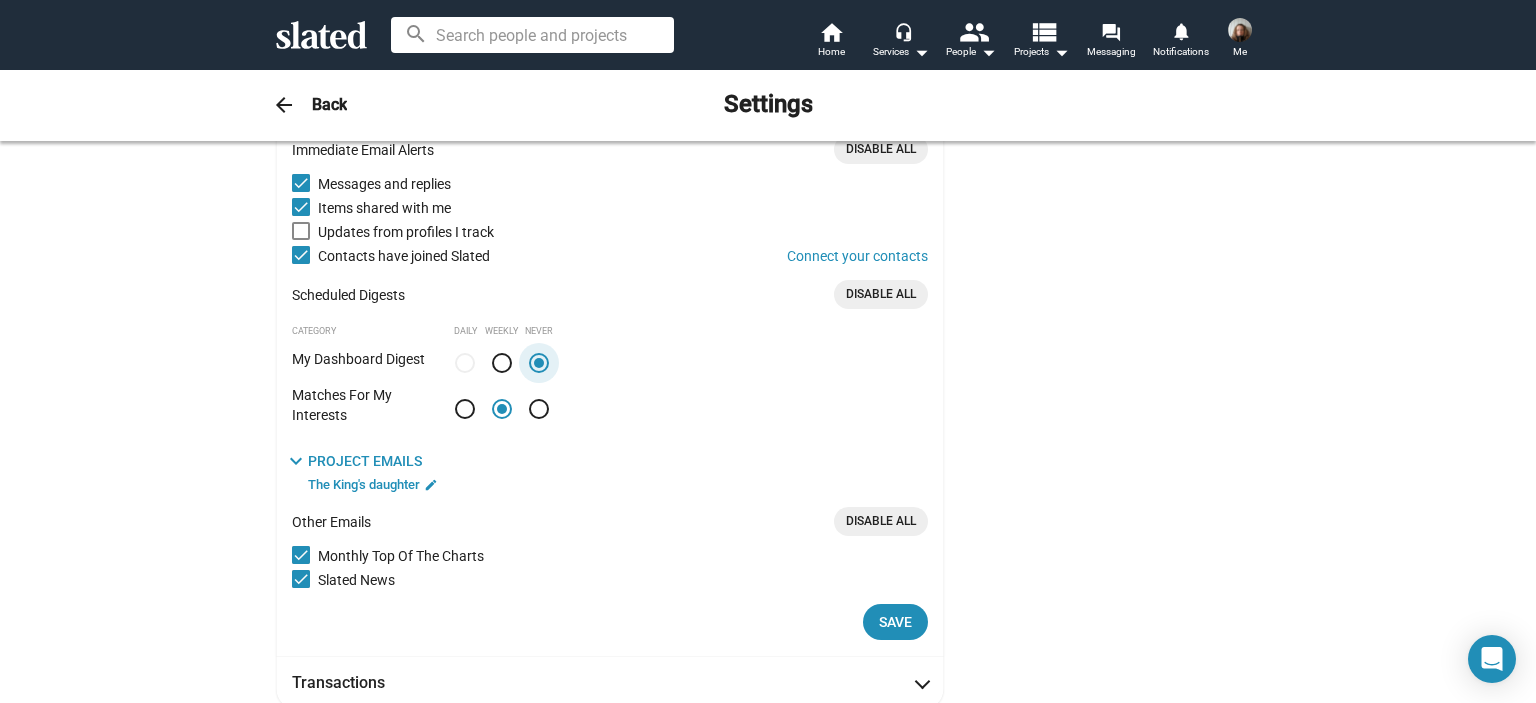 click at bounding box center [539, 409] 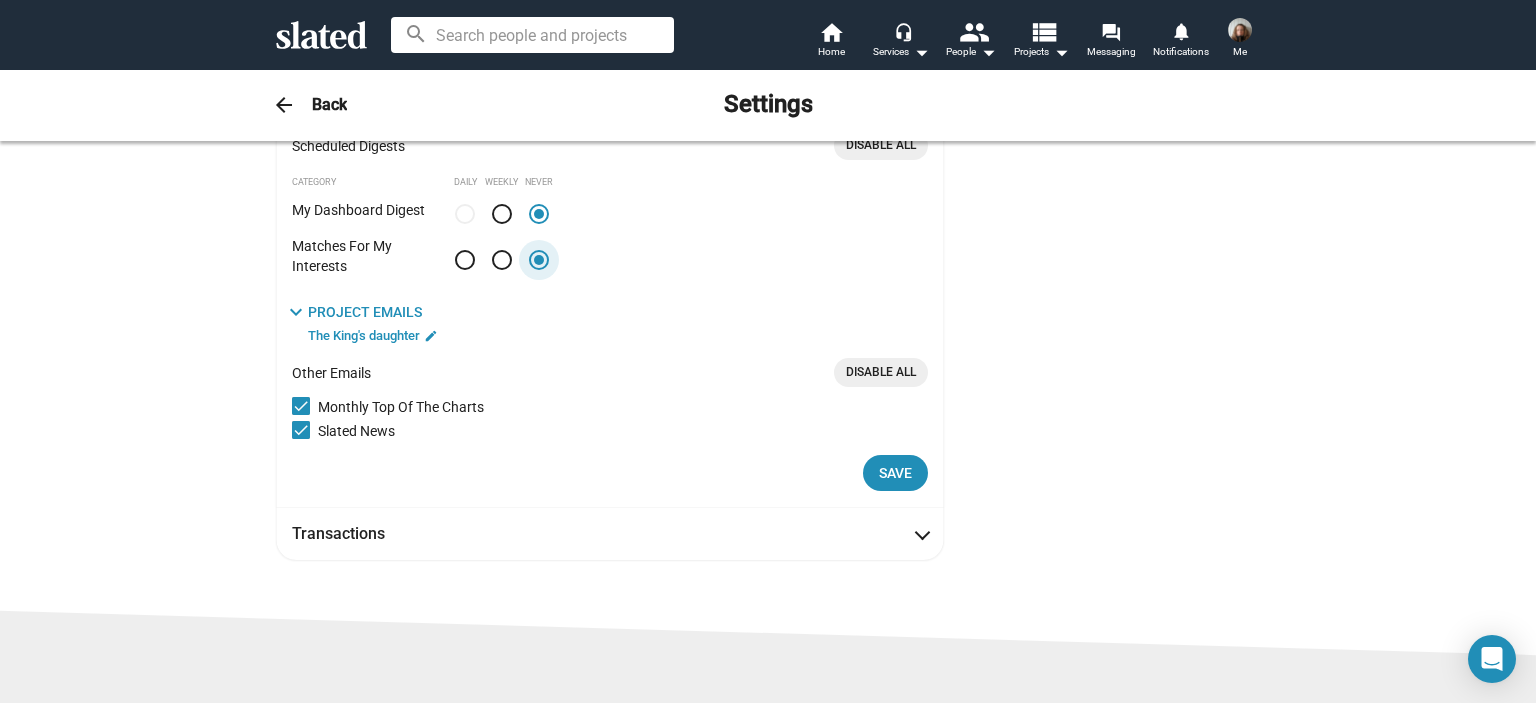 scroll, scrollTop: 451, scrollLeft: 0, axis: vertical 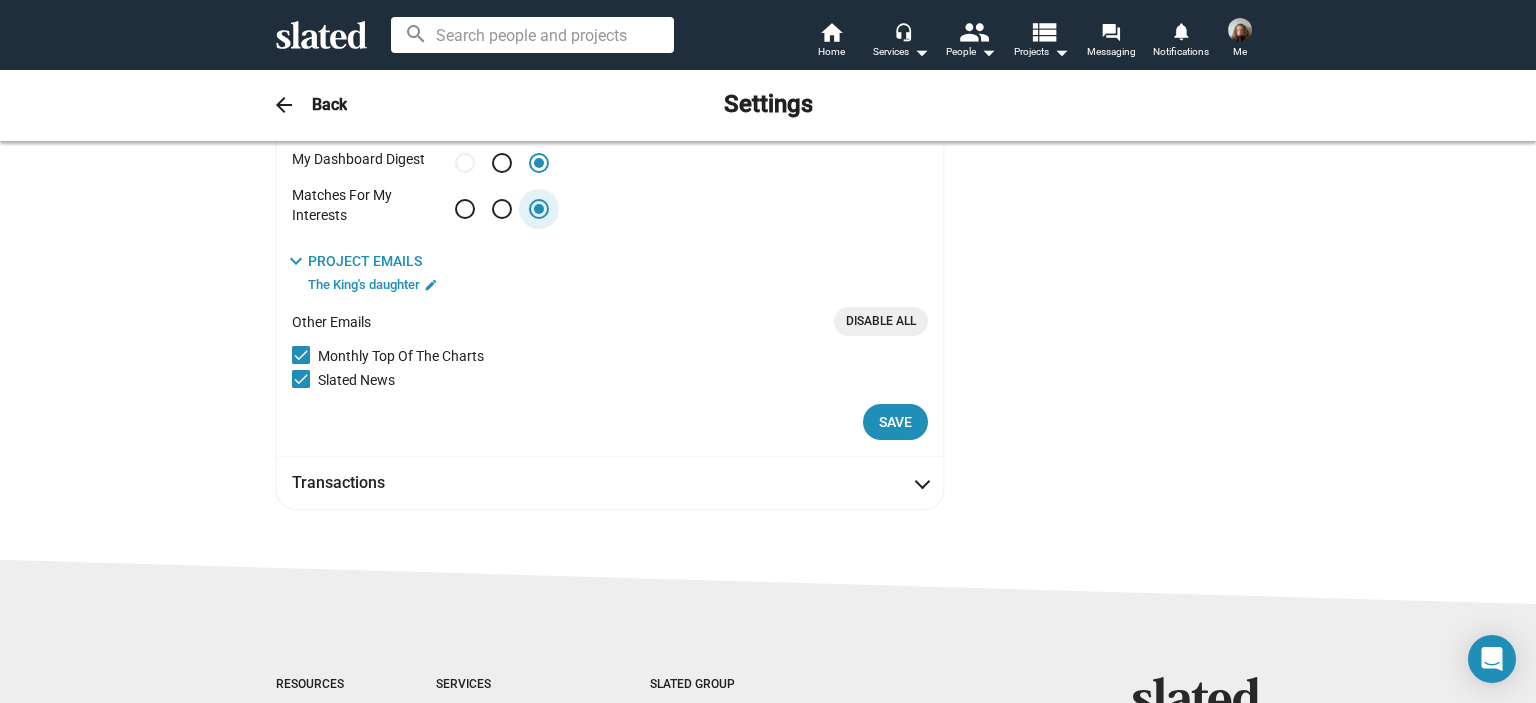 click on "Transactions" at bounding box center [610, 482] 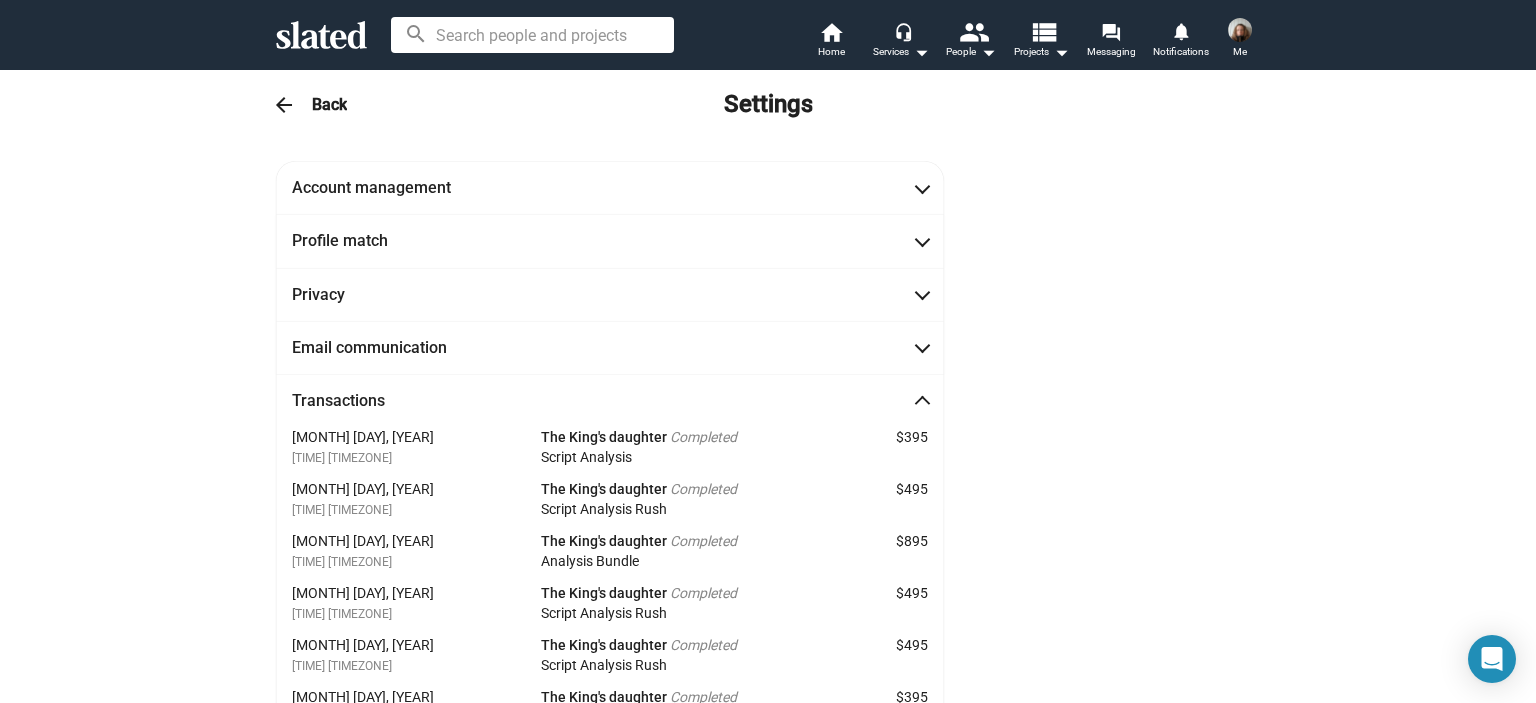scroll, scrollTop: 0, scrollLeft: 0, axis: both 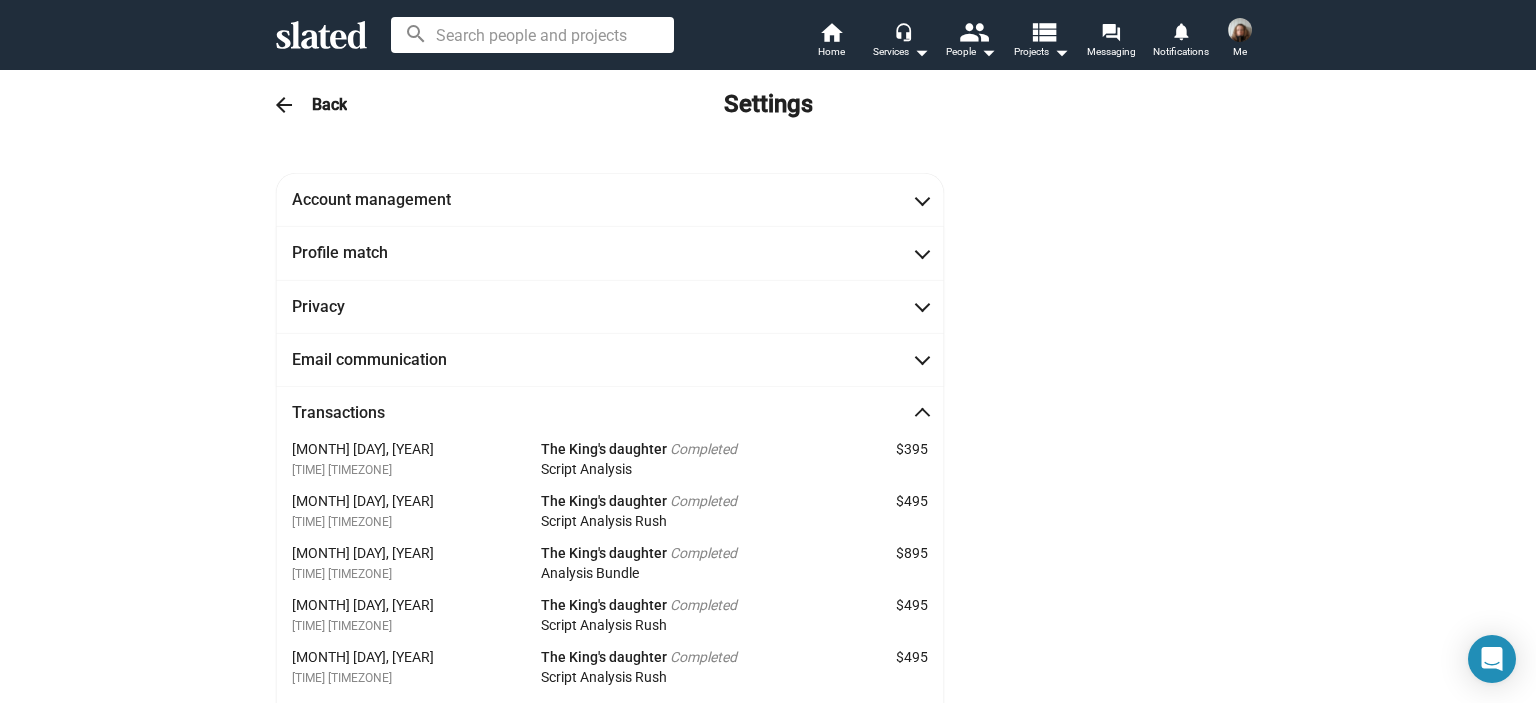 click on "Email communication" at bounding box center (610, 359) 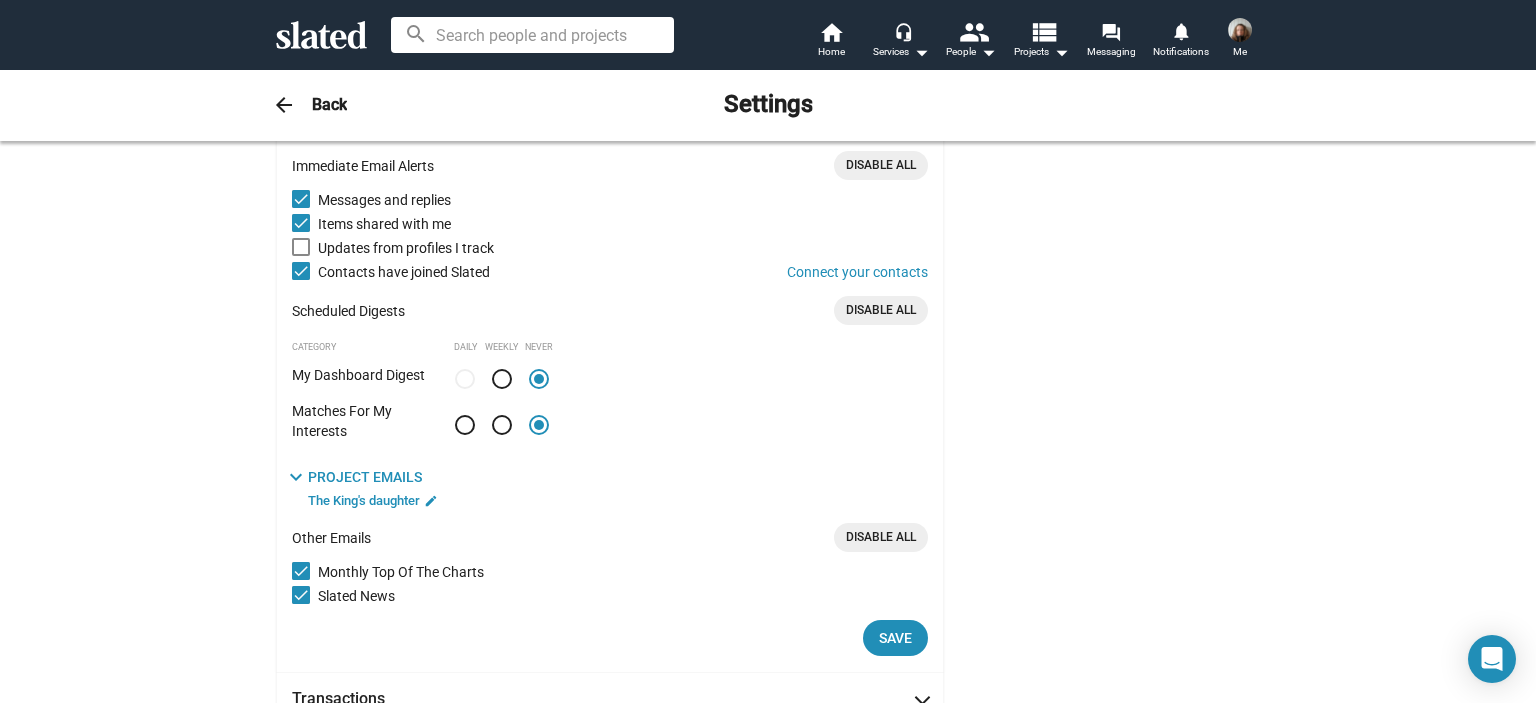 scroll, scrollTop: 351, scrollLeft: 0, axis: vertical 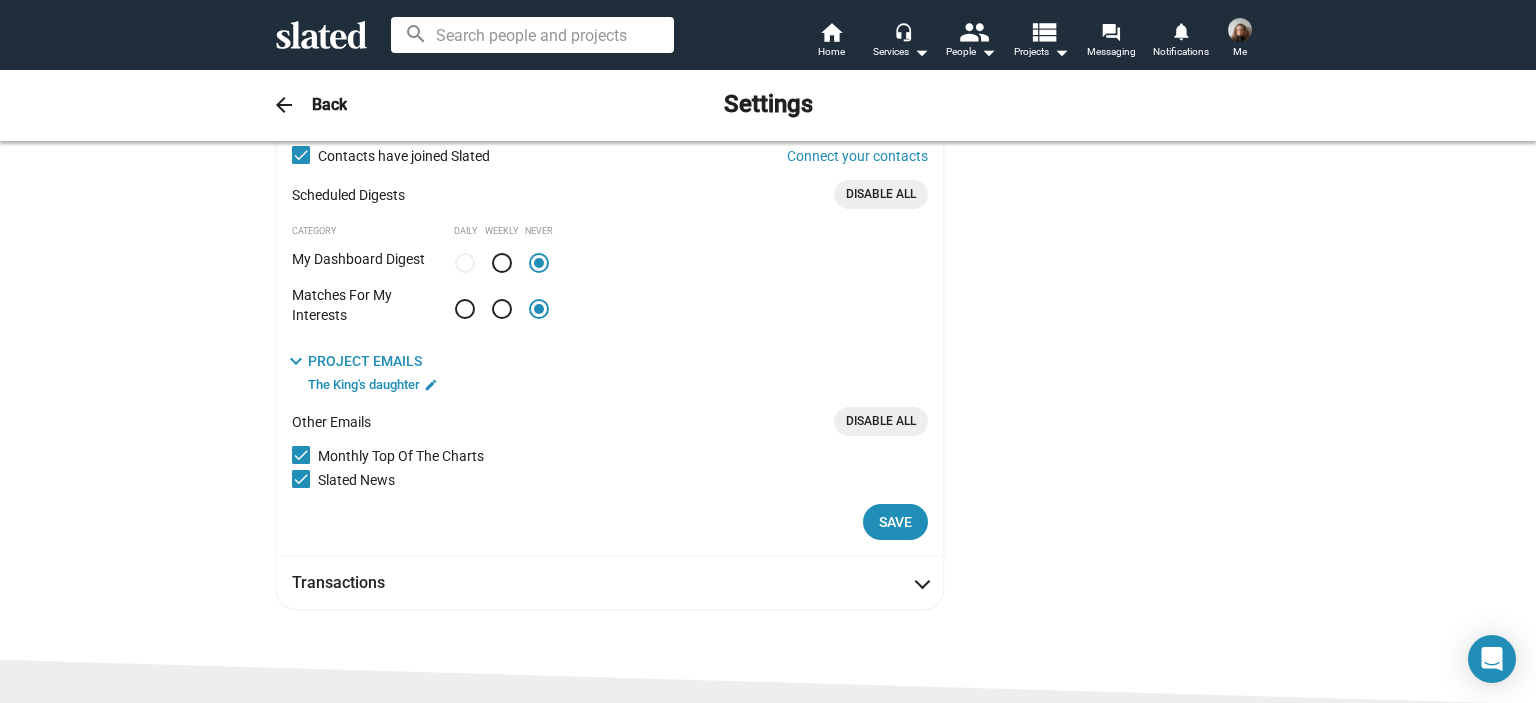 click on "edit" at bounding box center [431, 385] 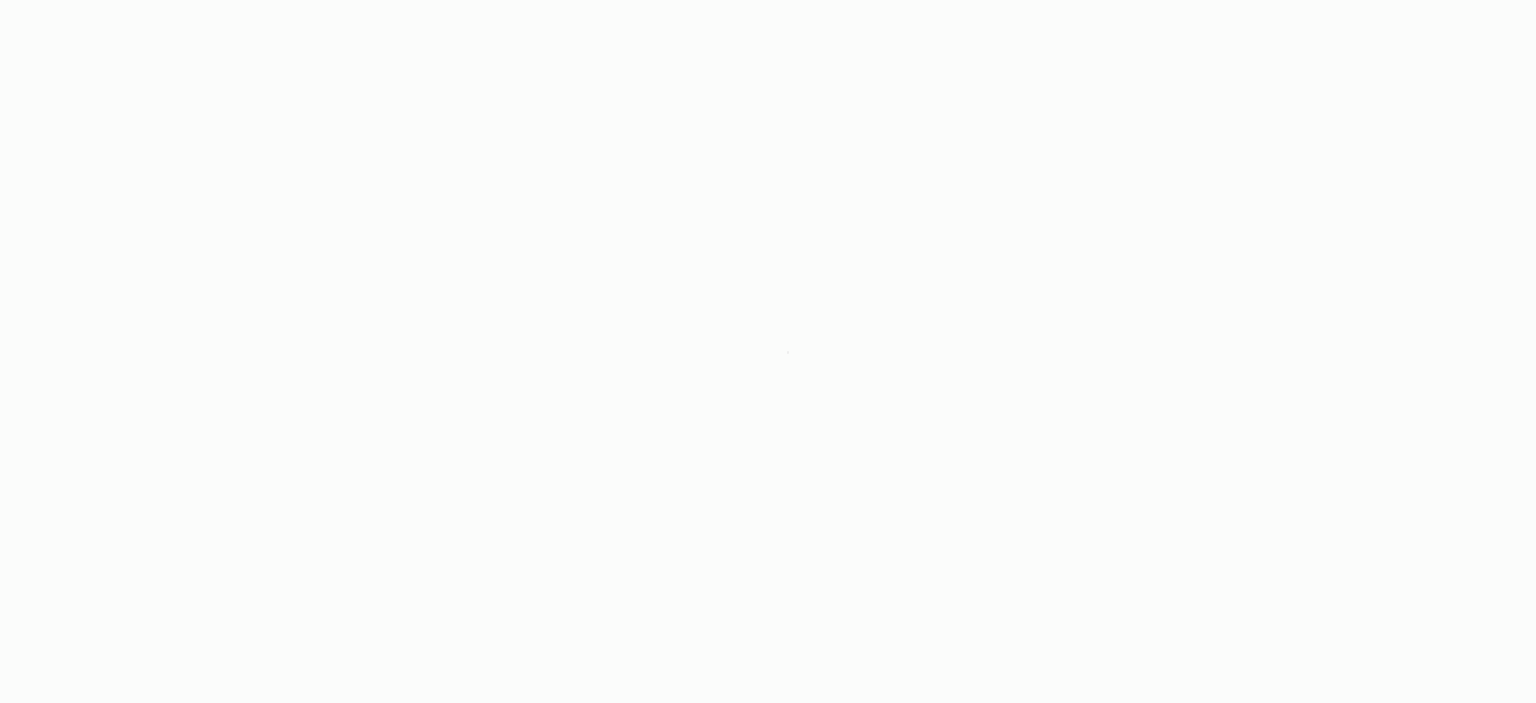 scroll, scrollTop: 0, scrollLeft: 0, axis: both 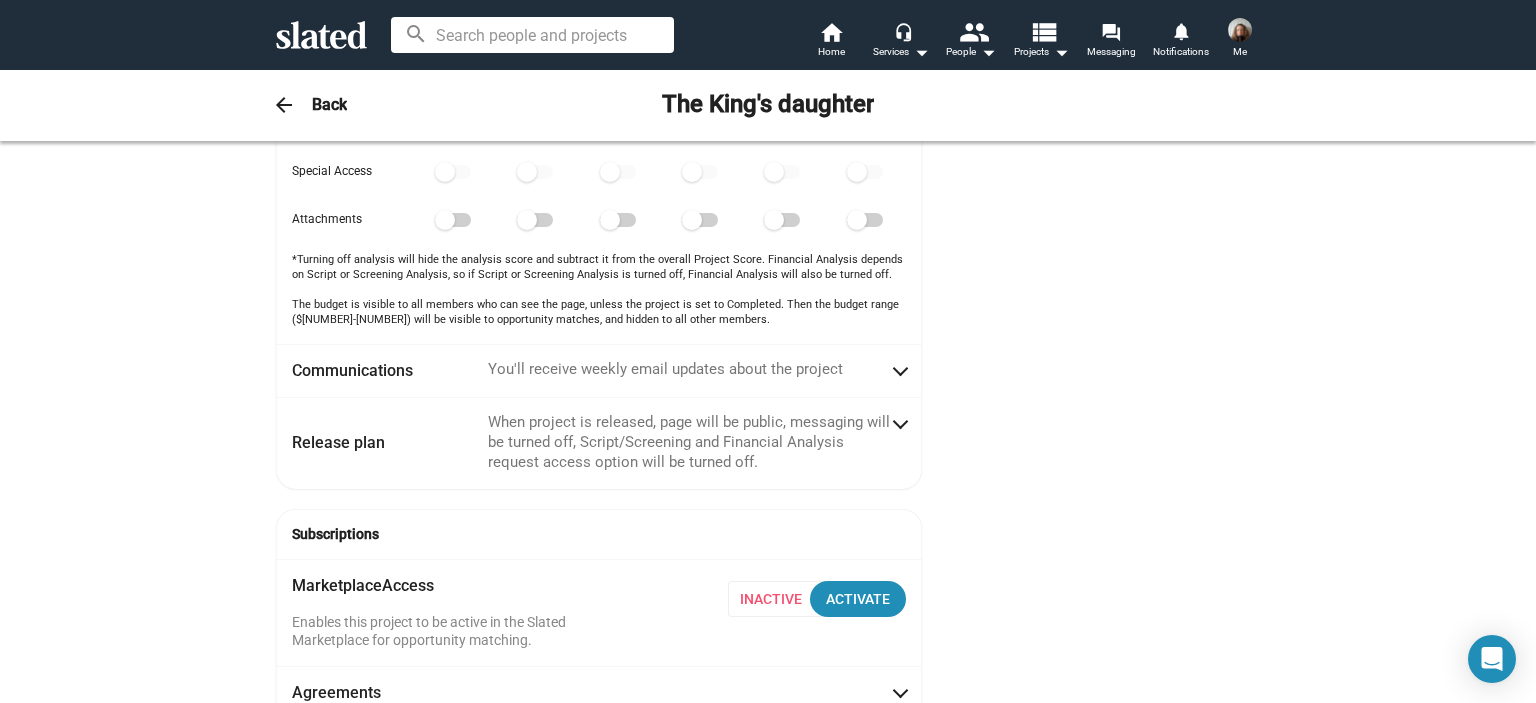click on "Communications You'll receive weekly email updates about the project" at bounding box center [599, 370] 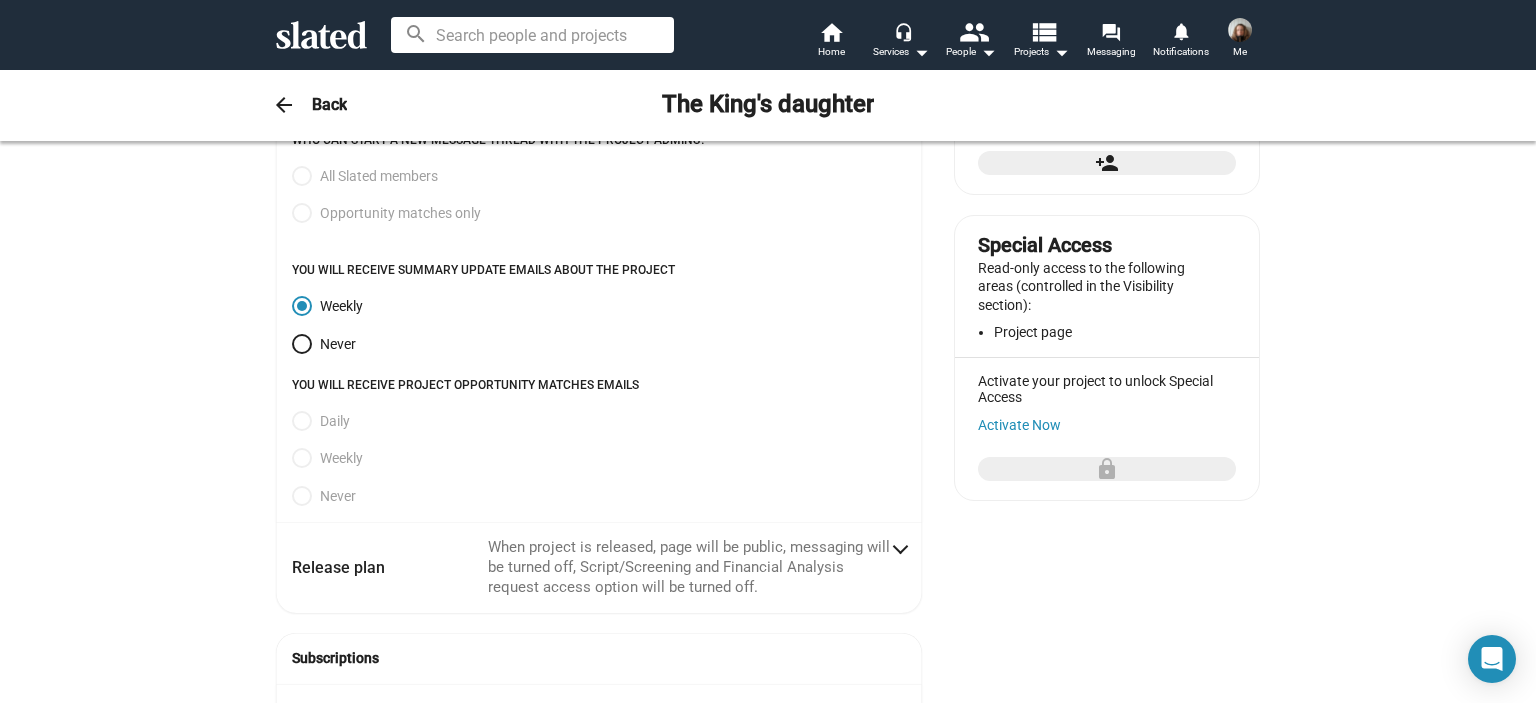 scroll, scrollTop: 295, scrollLeft: 0, axis: vertical 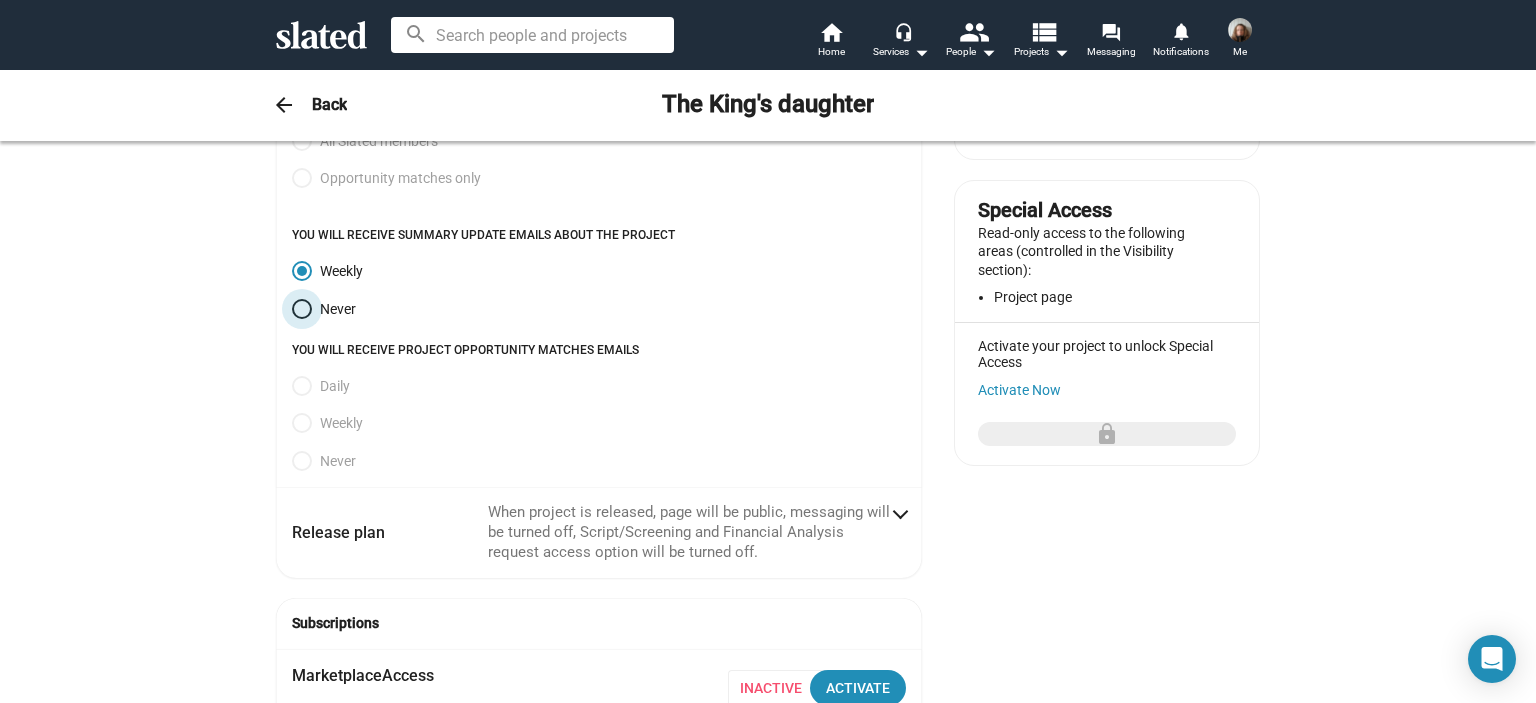 click at bounding box center (302, 309) 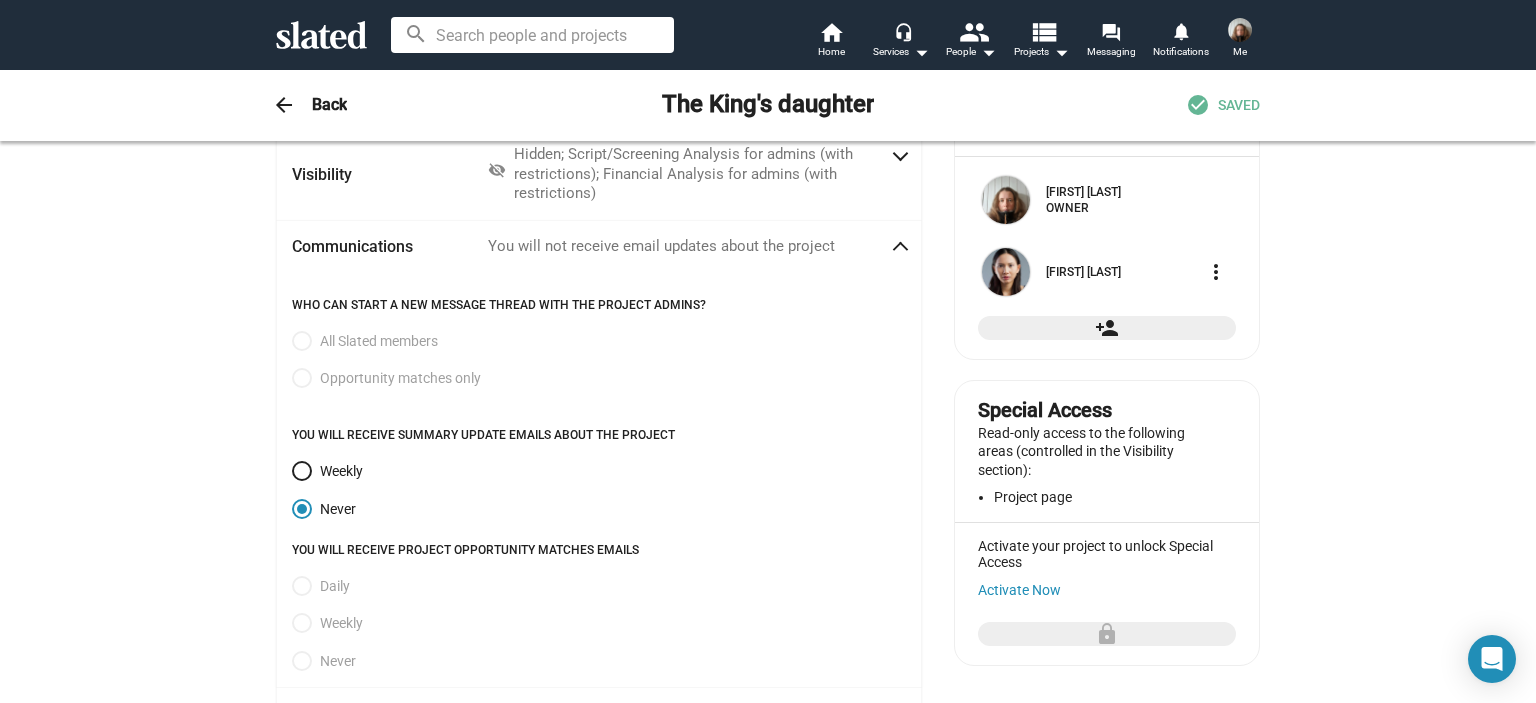 scroll, scrollTop: 0, scrollLeft: 0, axis: both 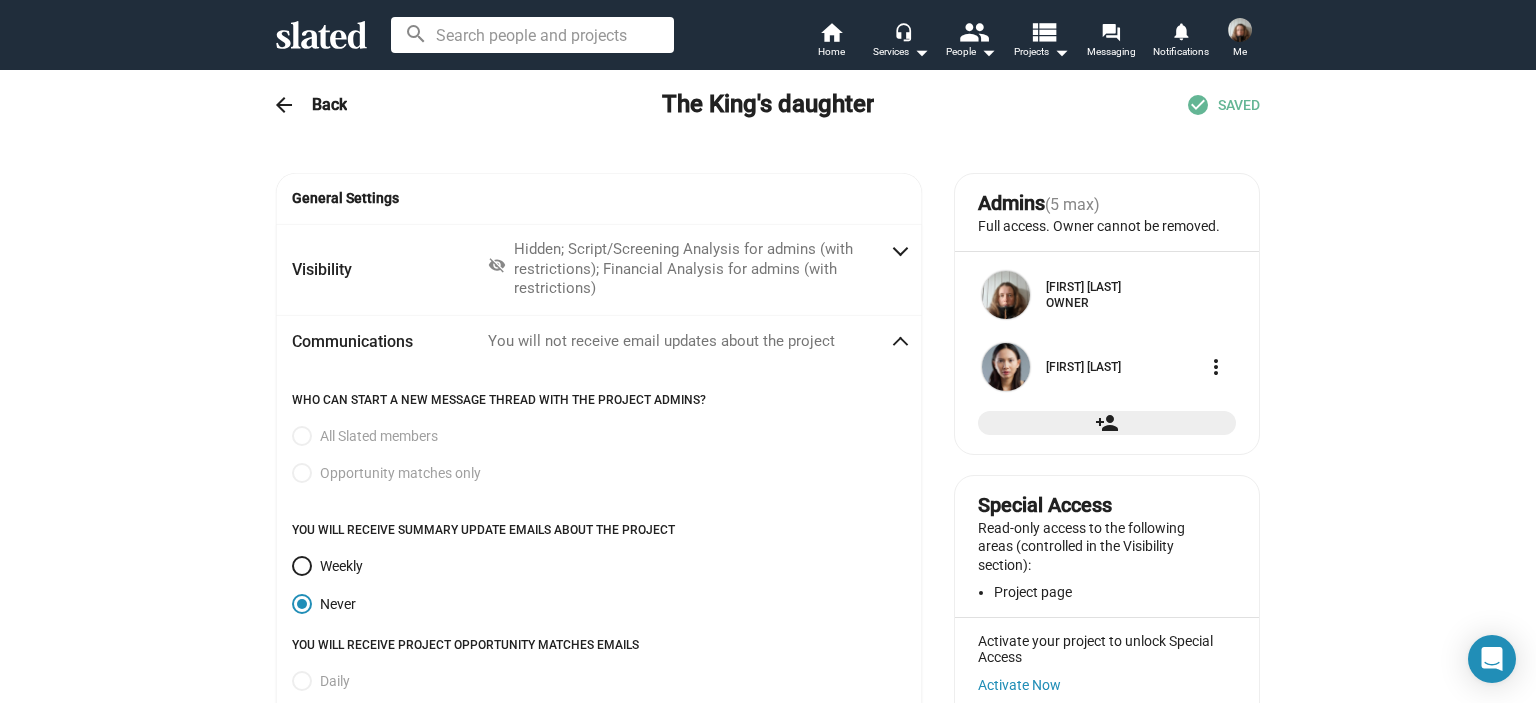 click at bounding box center (1240, 30) 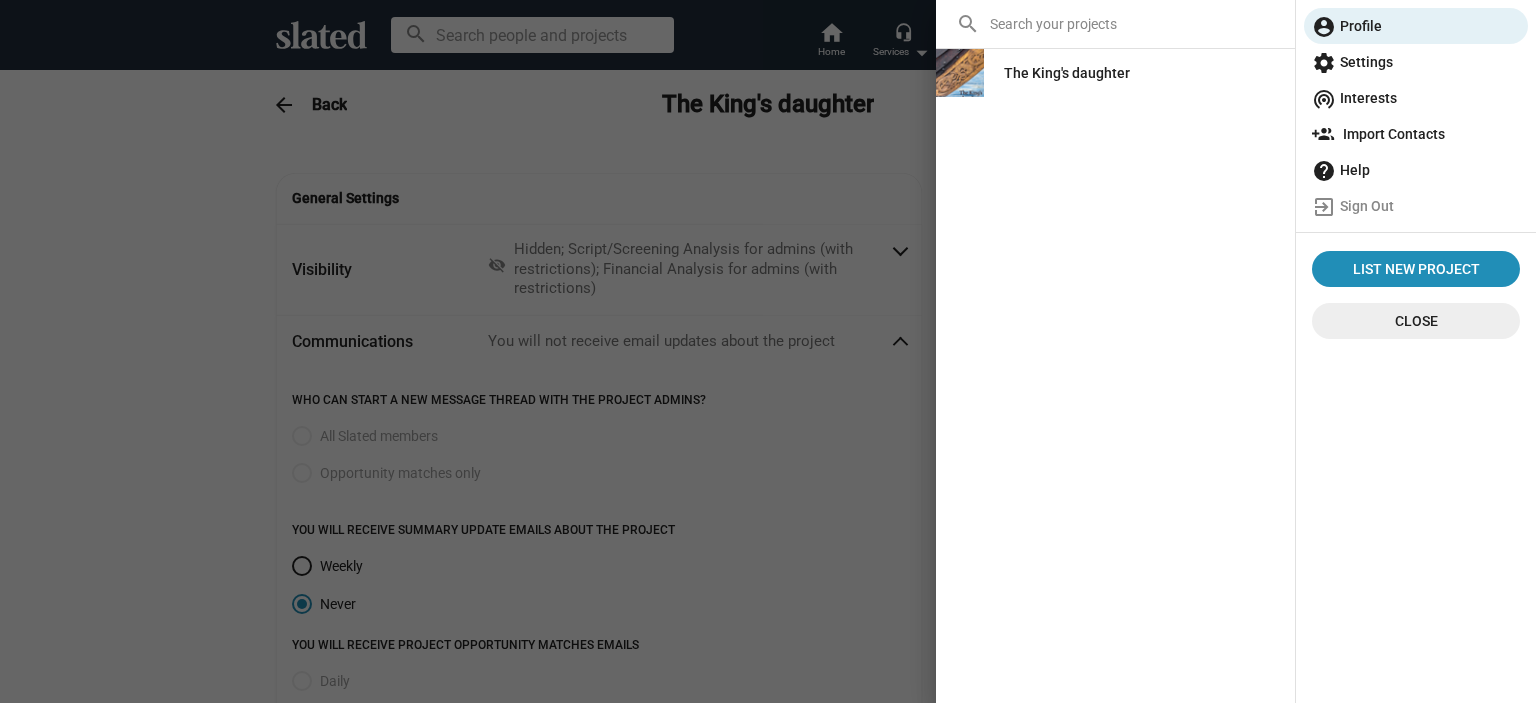 click on "settings  Settings" at bounding box center (1416, 62) 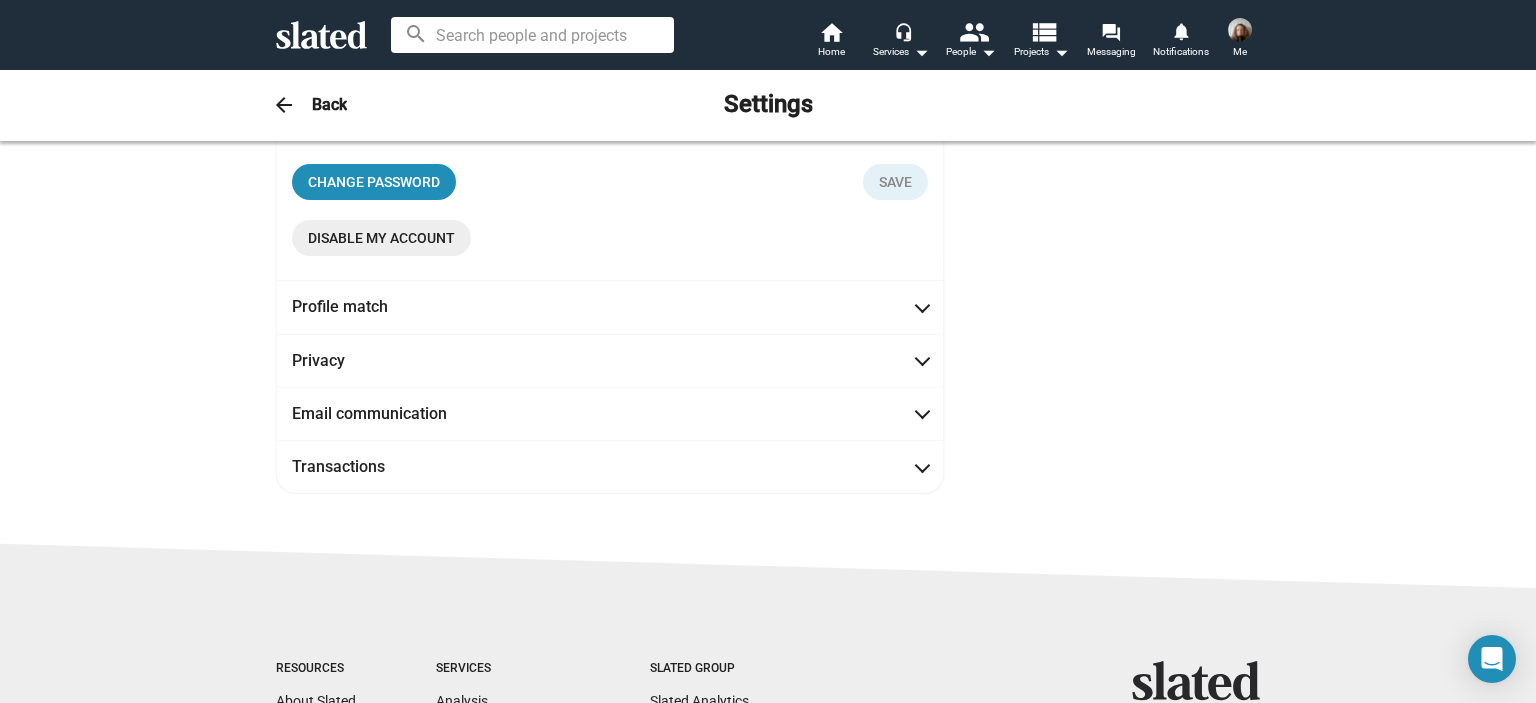 scroll, scrollTop: 400, scrollLeft: 0, axis: vertical 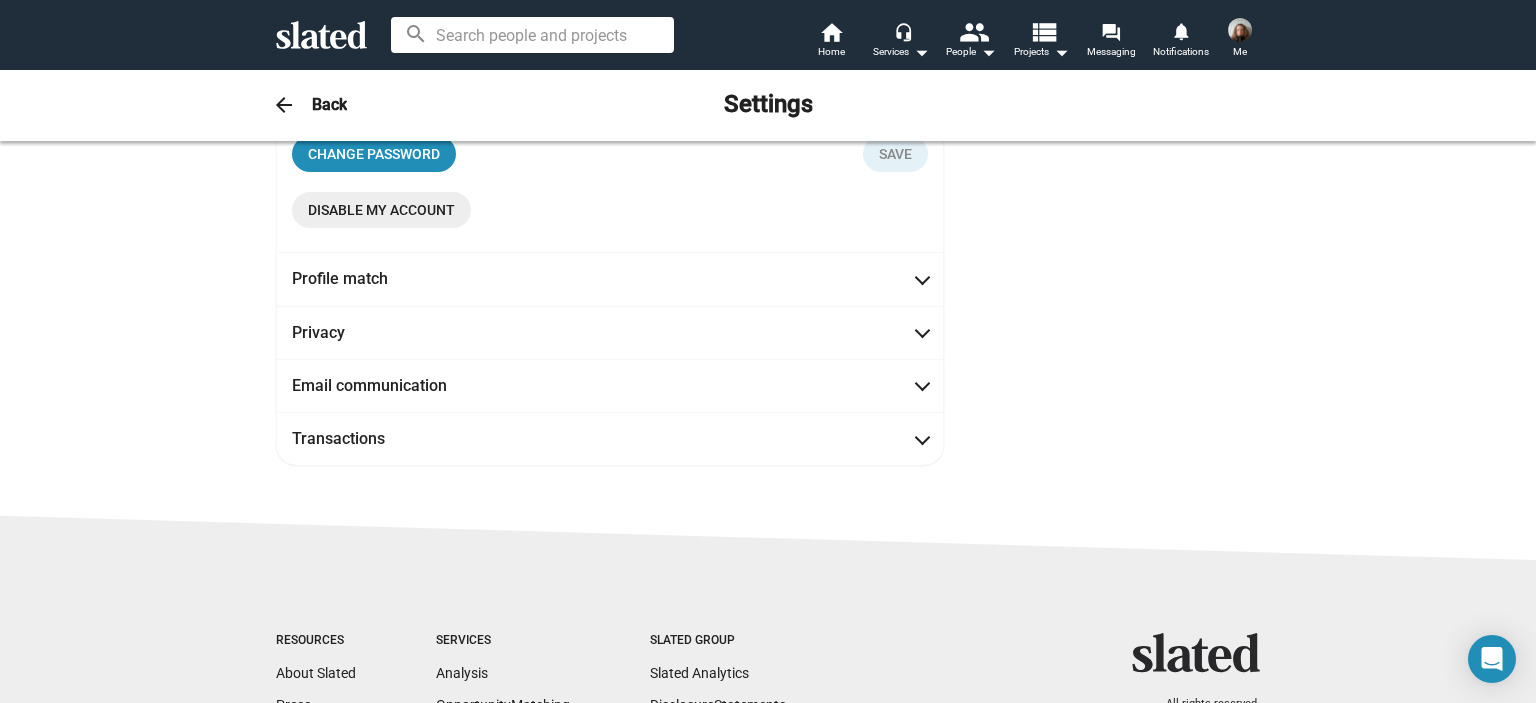 click at bounding box center (922, 331) 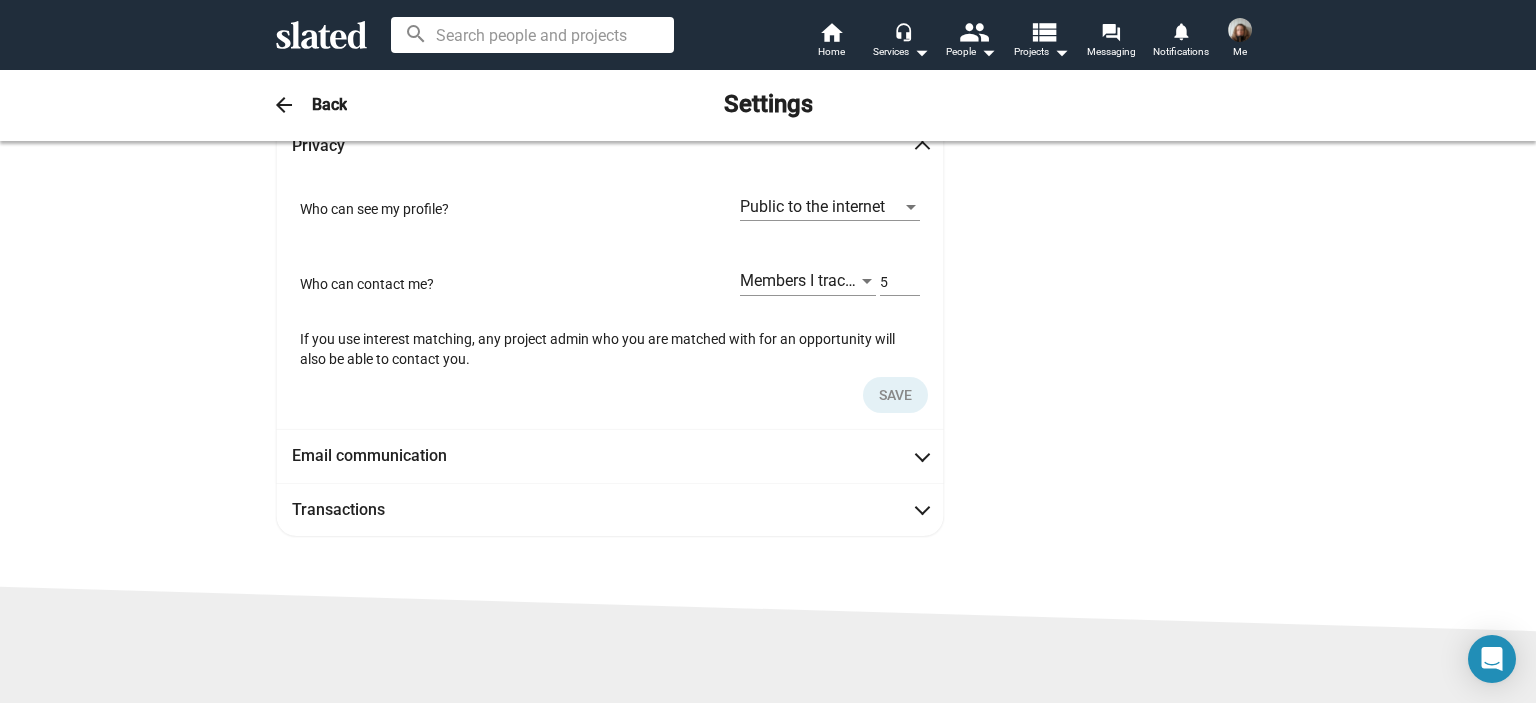scroll, scrollTop: 196, scrollLeft: 0, axis: vertical 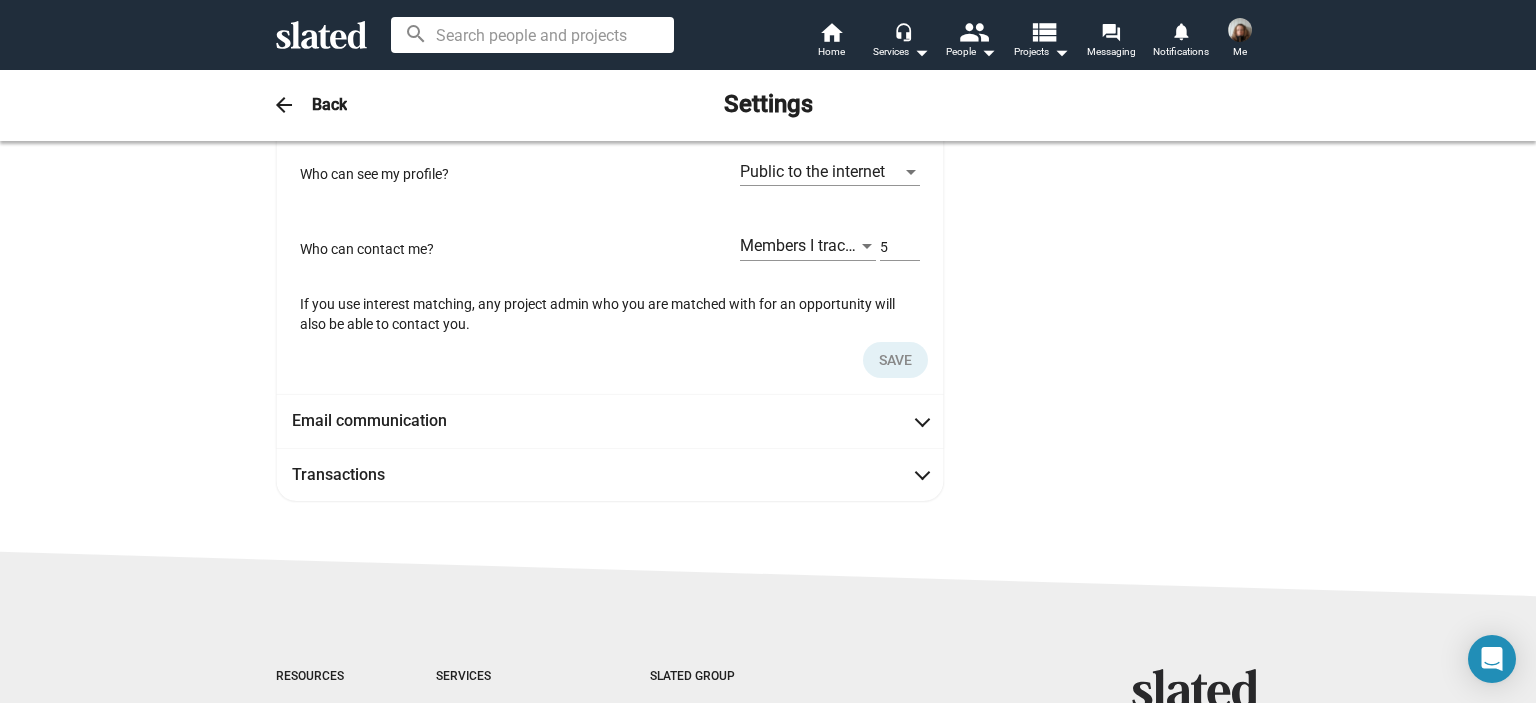 click at bounding box center [922, 419] 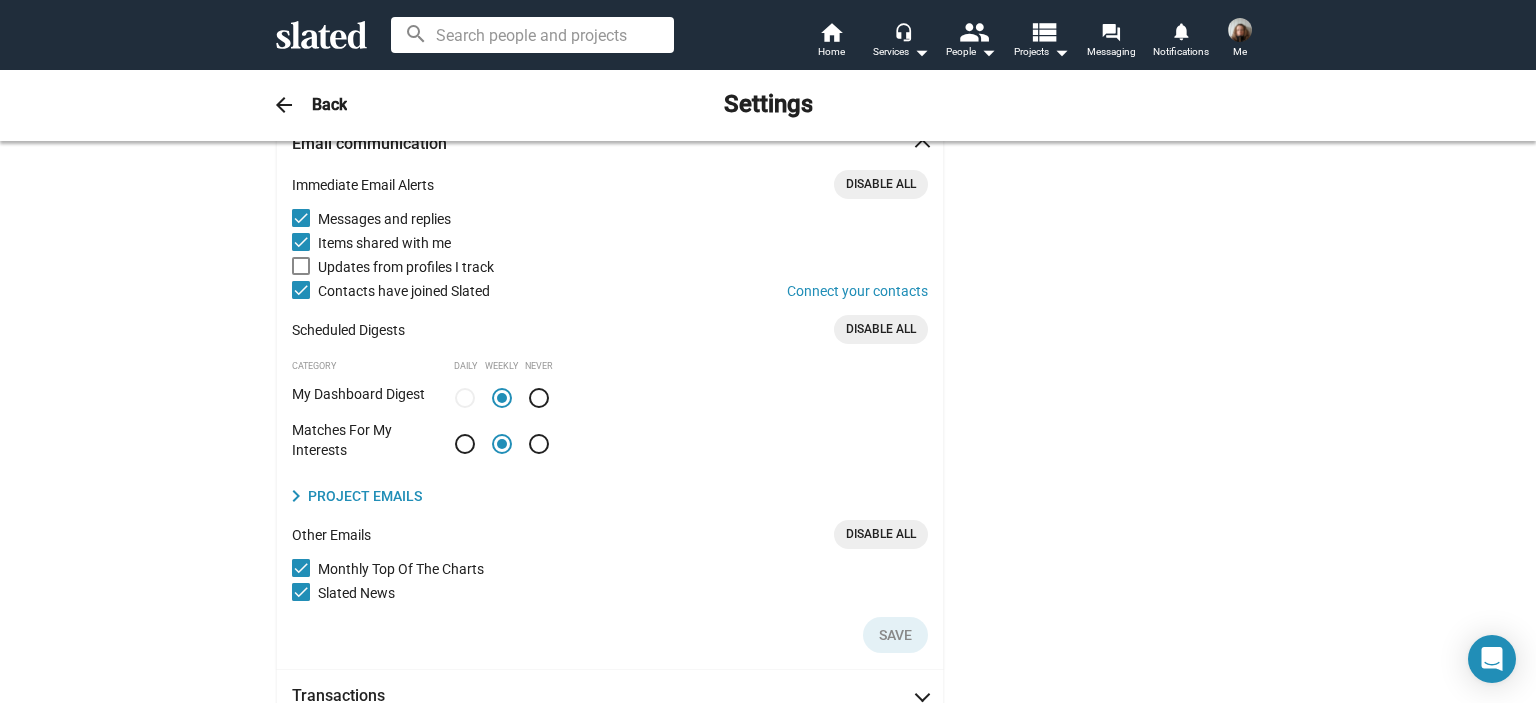 scroll, scrollTop: 251, scrollLeft: 0, axis: vertical 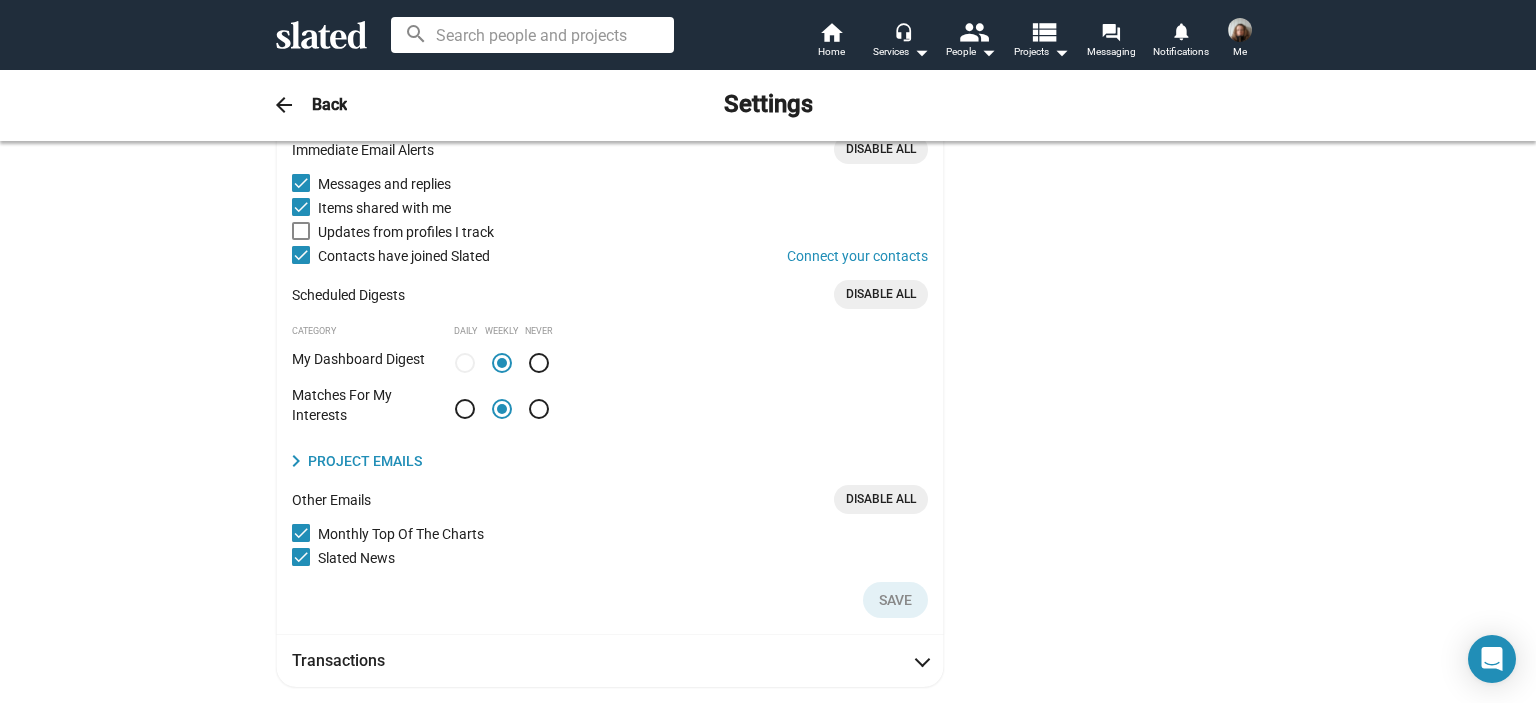 click at bounding box center (538, 363) 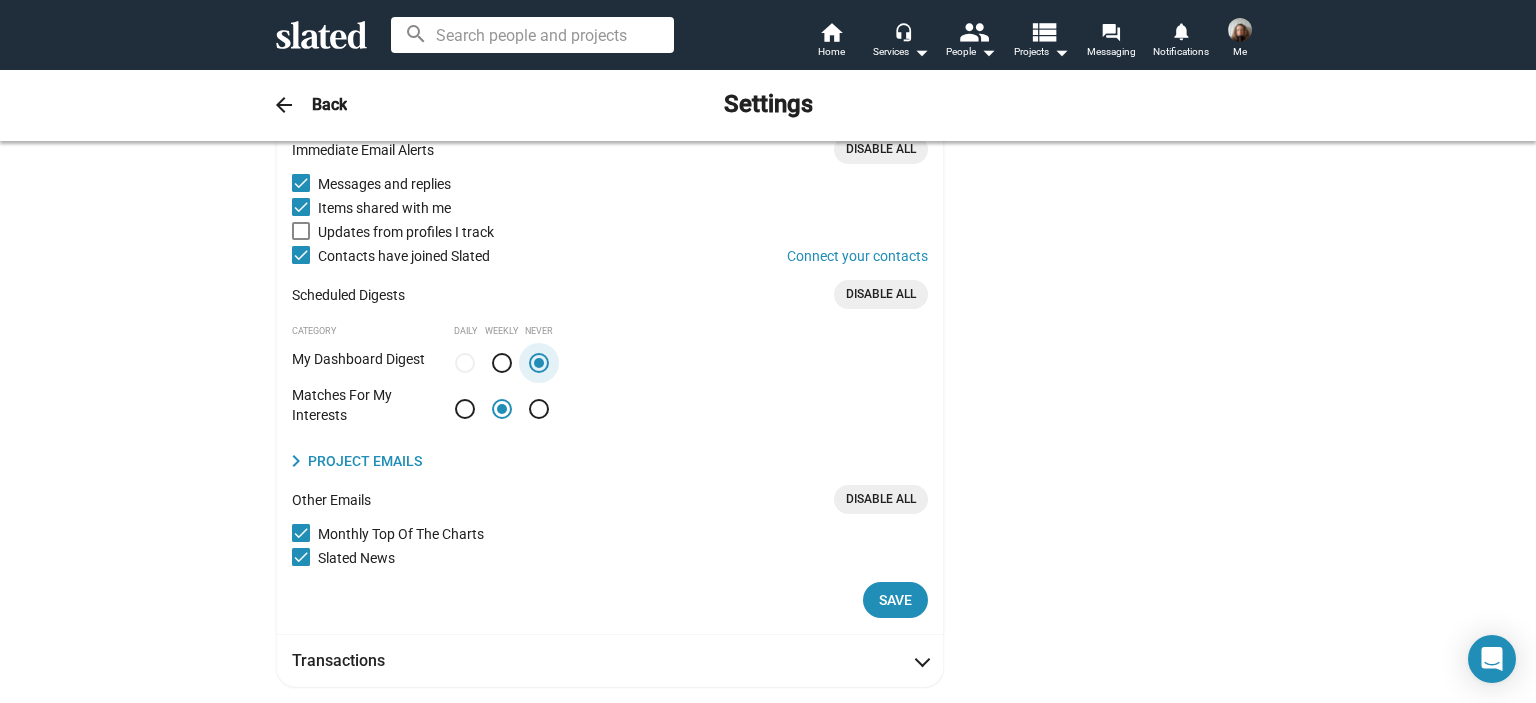 click at bounding box center [539, 409] 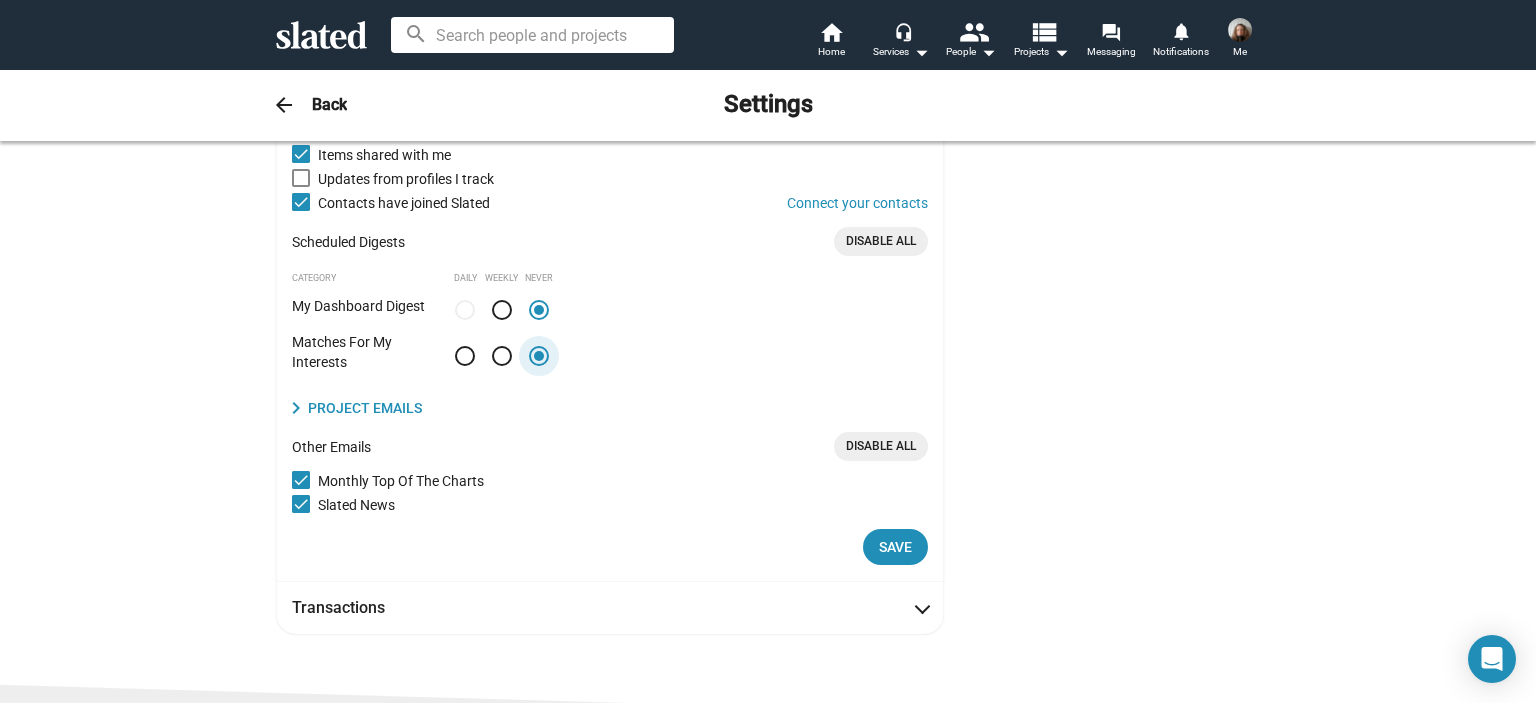 scroll, scrollTop: 351, scrollLeft: 0, axis: vertical 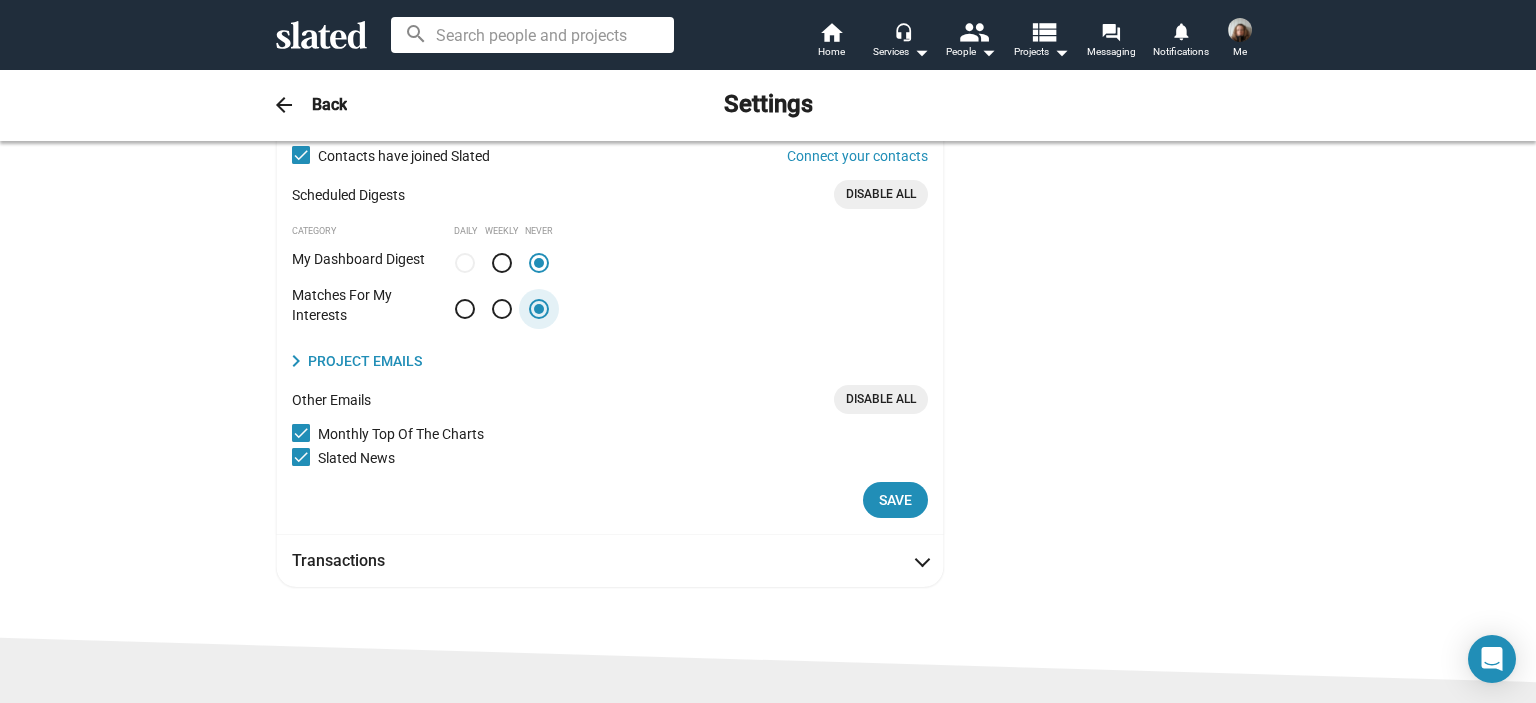 click on "Save" at bounding box center [895, 500] 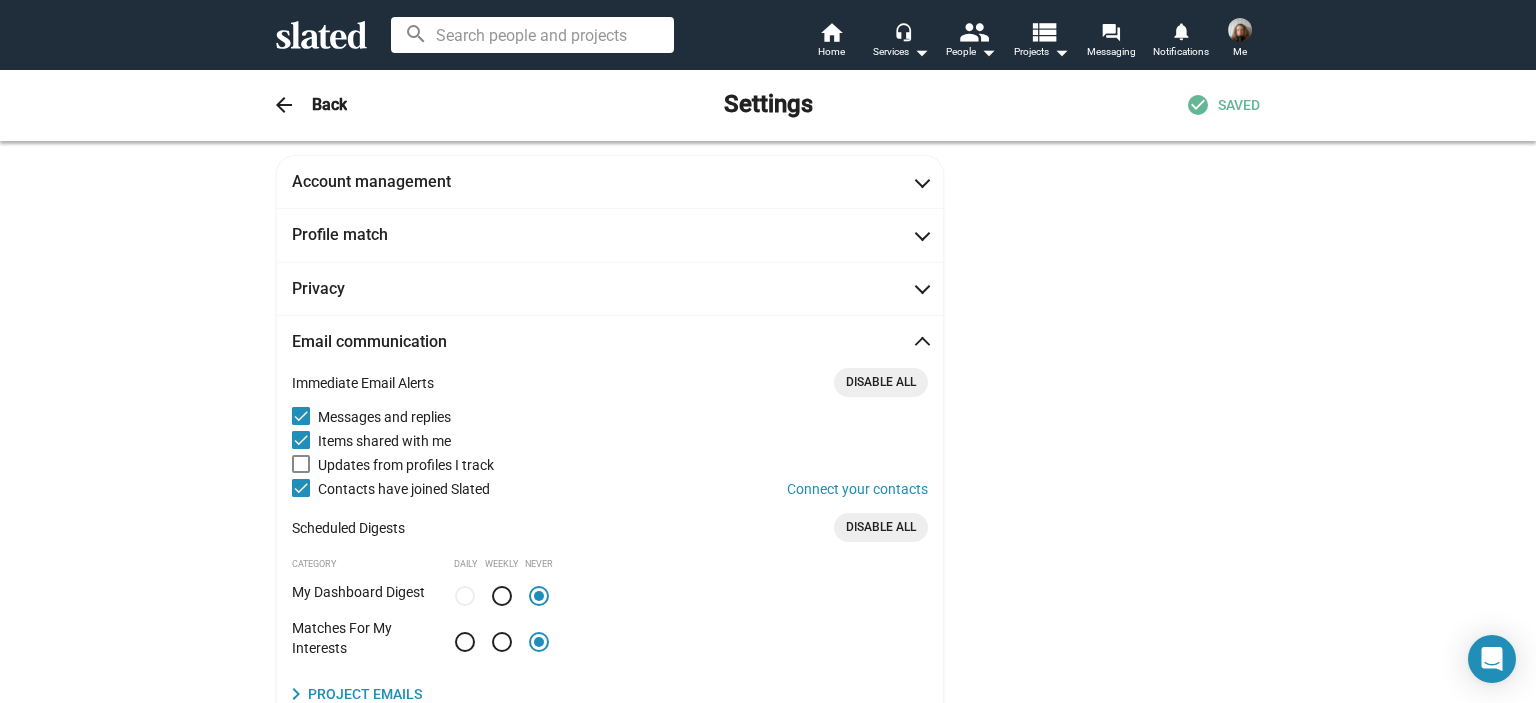scroll, scrollTop: 0, scrollLeft: 0, axis: both 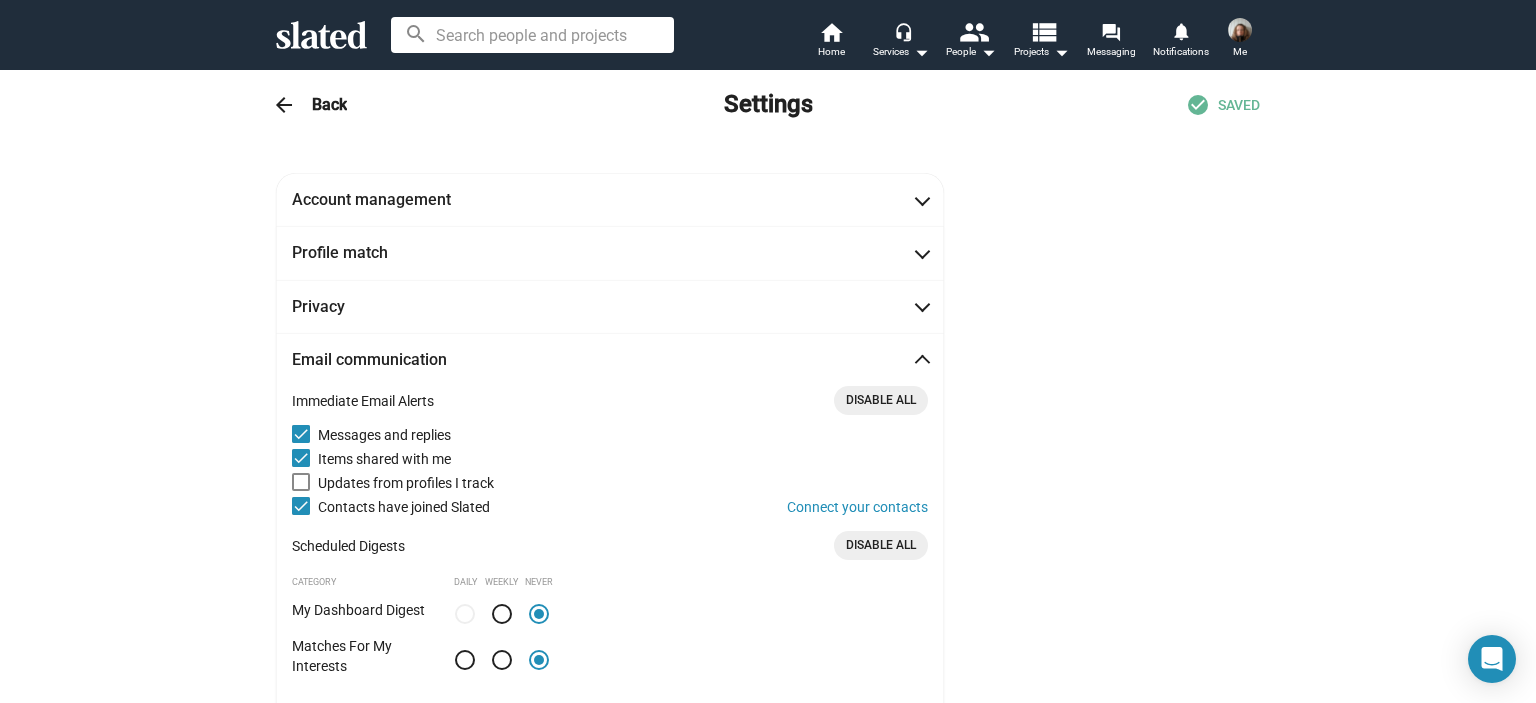 click on "Account management" at bounding box center [610, 199] 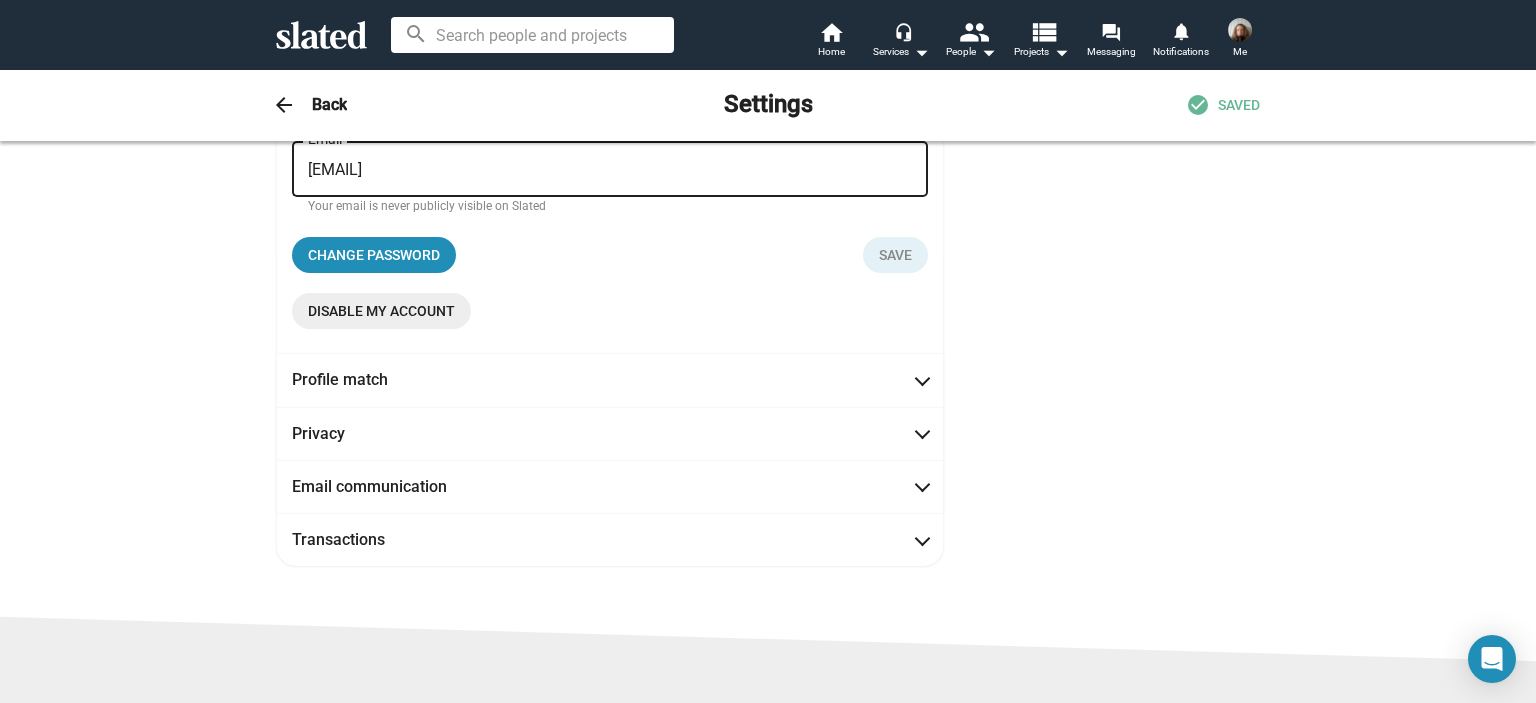 scroll, scrollTop: 300, scrollLeft: 0, axis: vertical 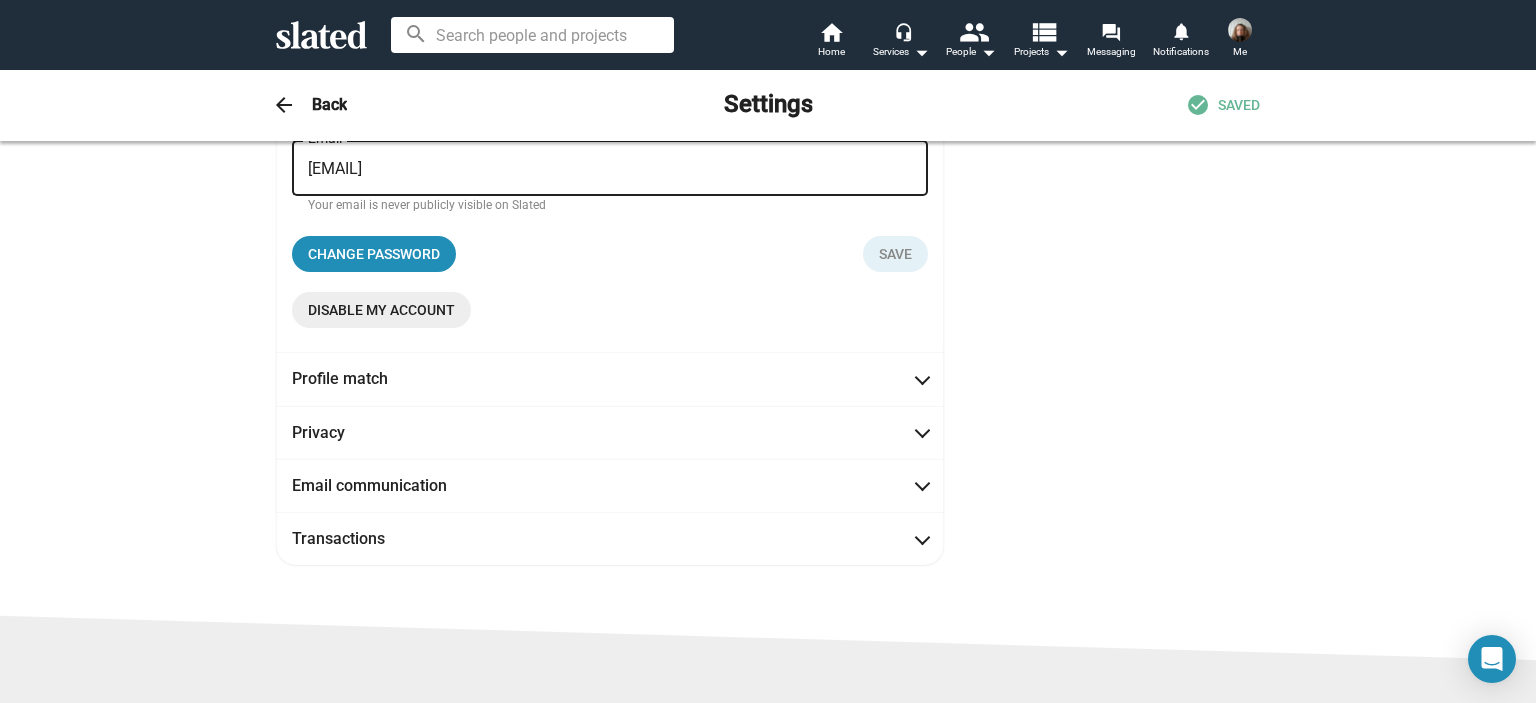 click at bounding box center [922, 377] 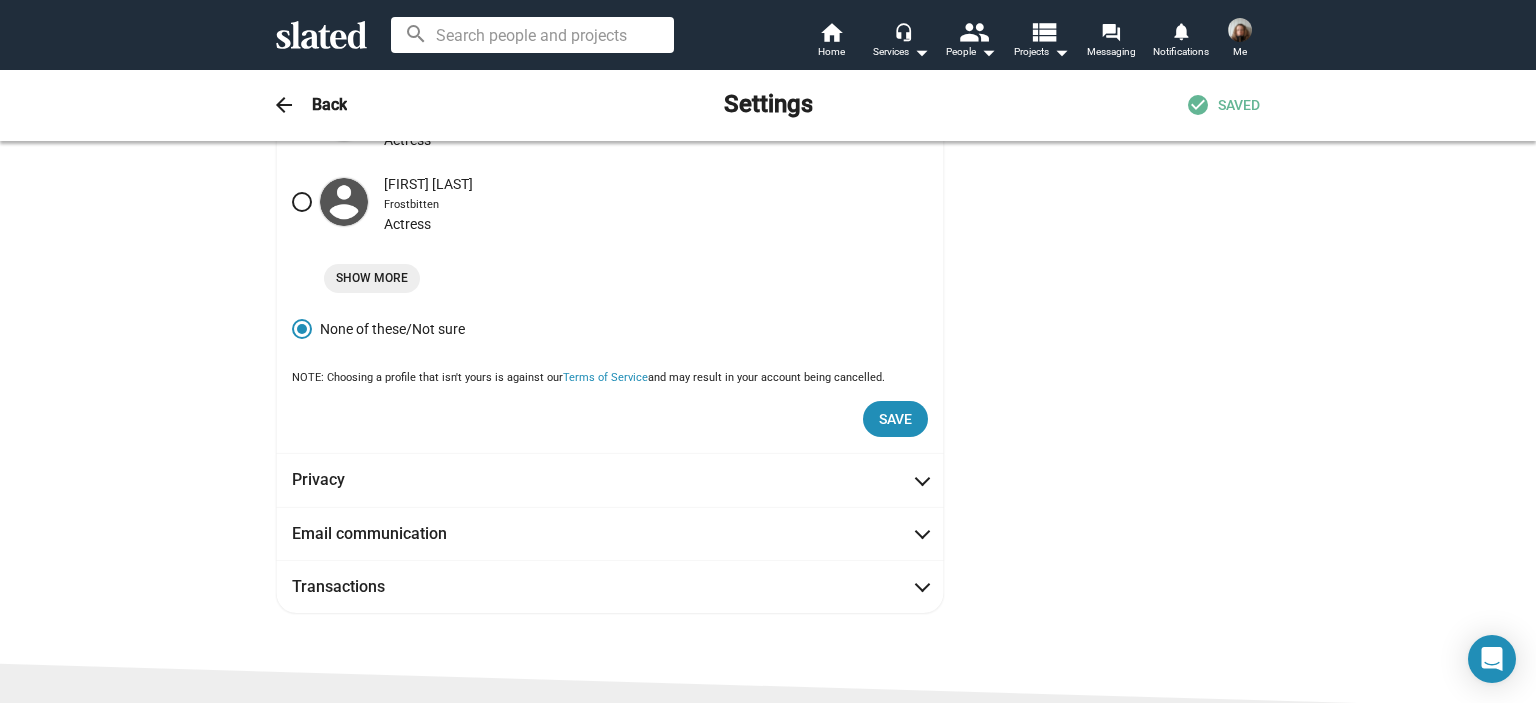 scroll, scrollTop: 1000, scrollLeft: 0, axis: vertical 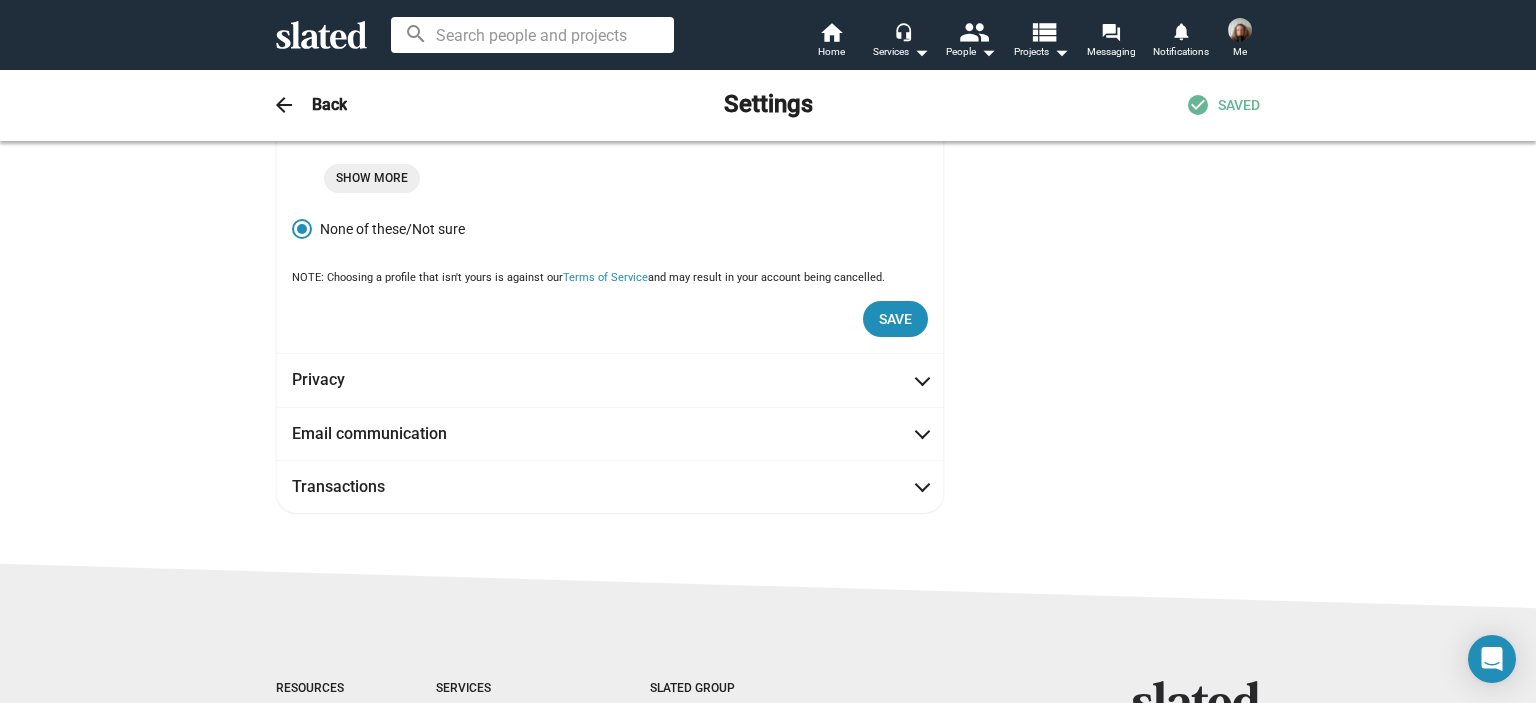 click on "Privacy" at bounding box center [610, 379] 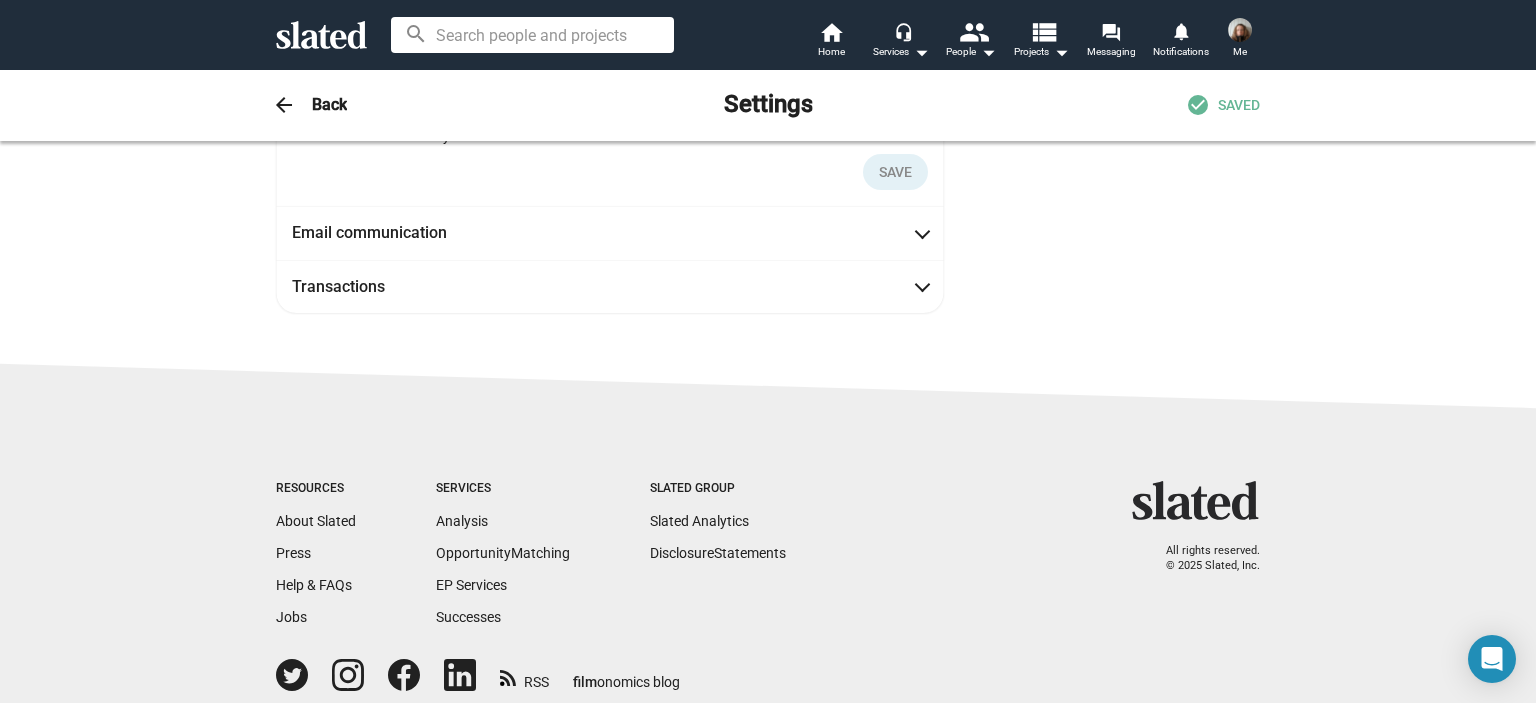 scroll, scrollTop: 96, scrollLeft: 0, axis: vertical 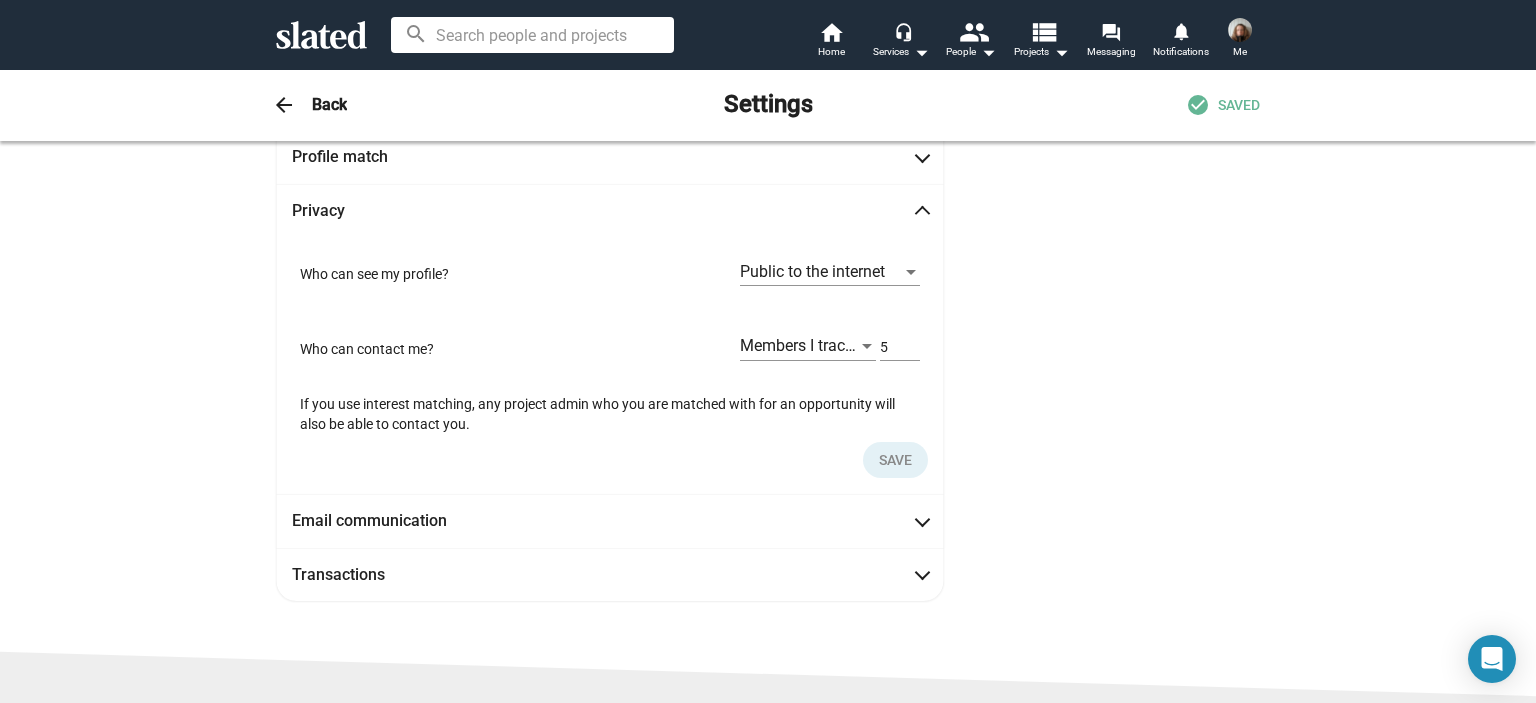 click at bounding box center [1240, 30] 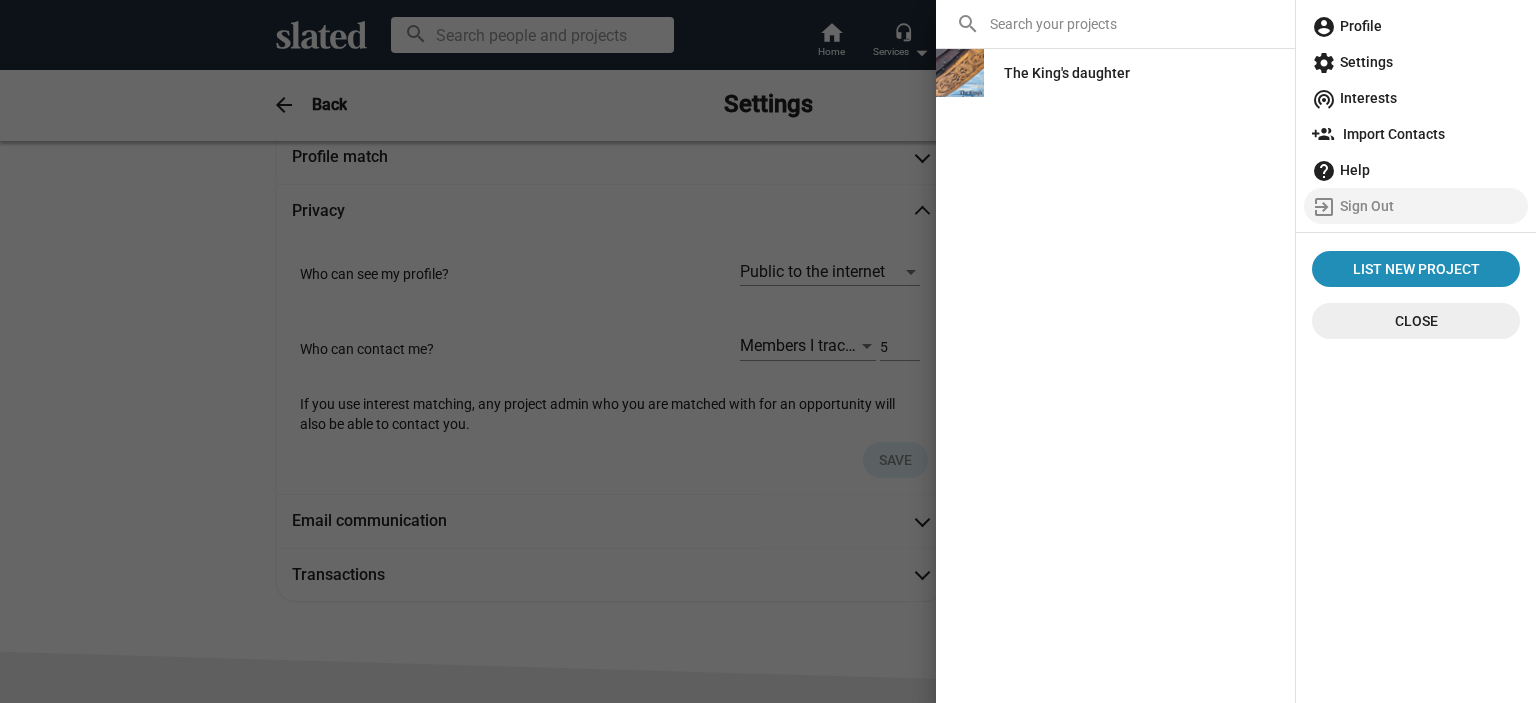 click on "exit_to_app  Sign Out" at bounding box center (1416, 206) 